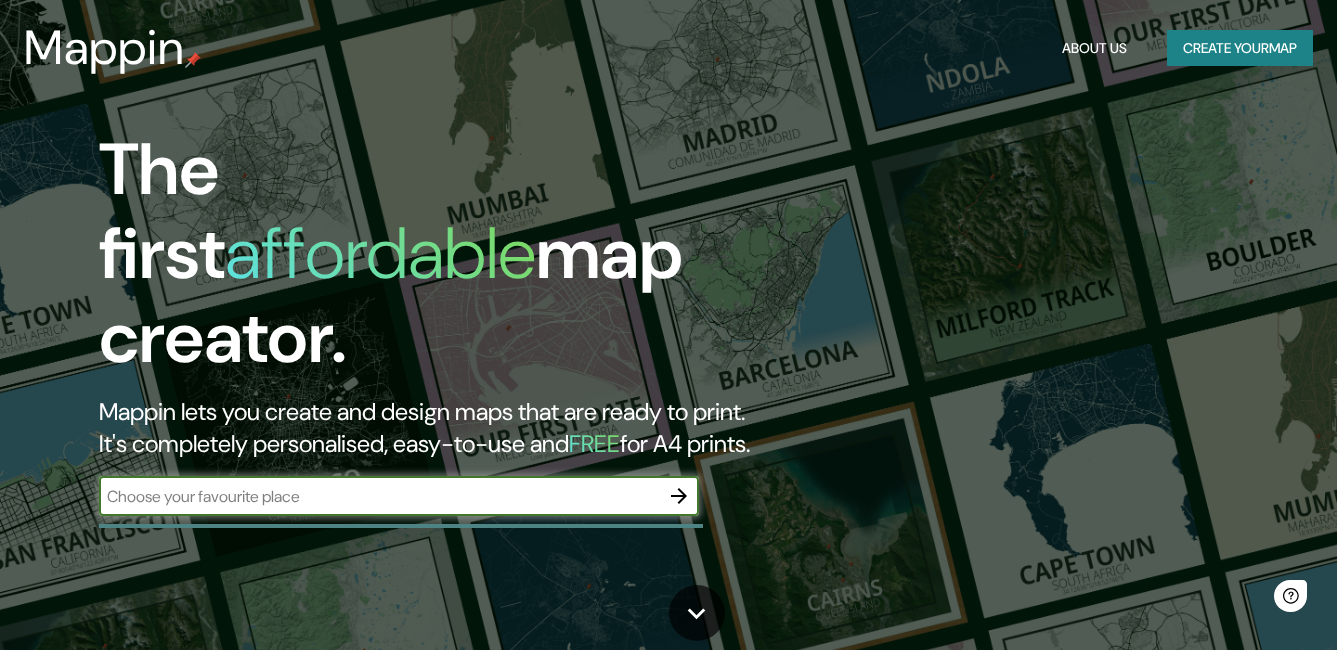scroll, scrollTop: 0, scrollLeft: 0, axis: both 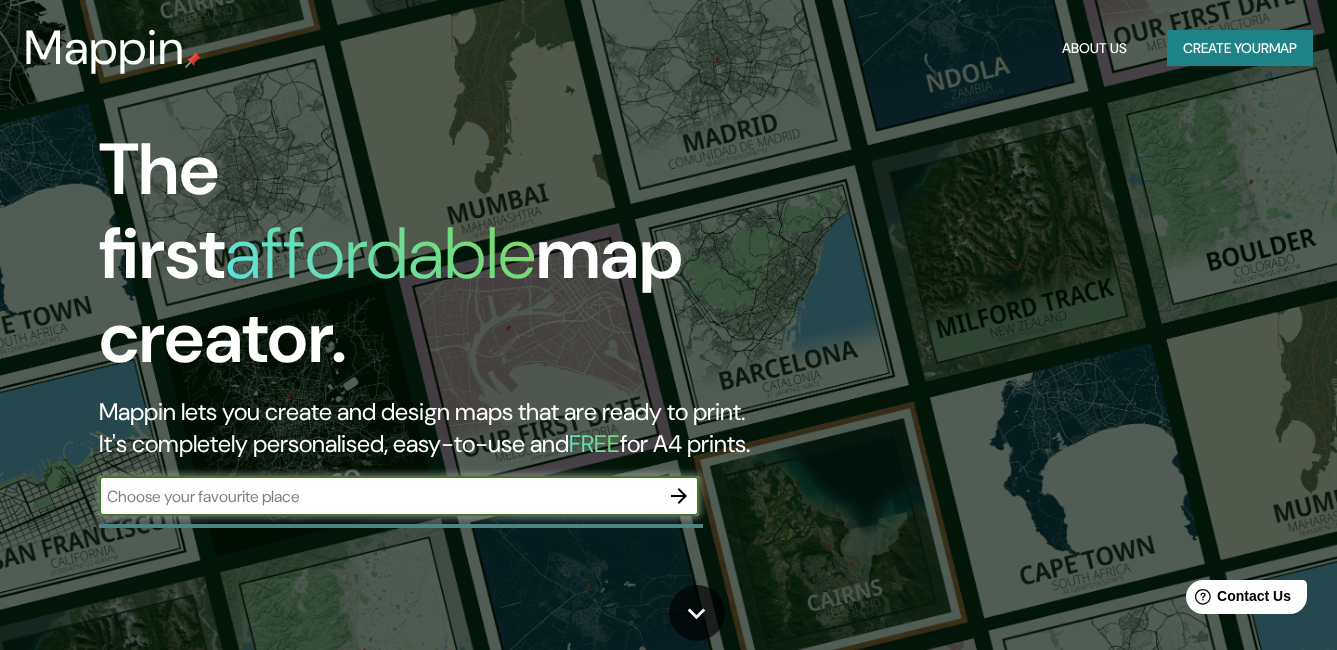 click on "Create your   map" at bounding box center (1240, 48) 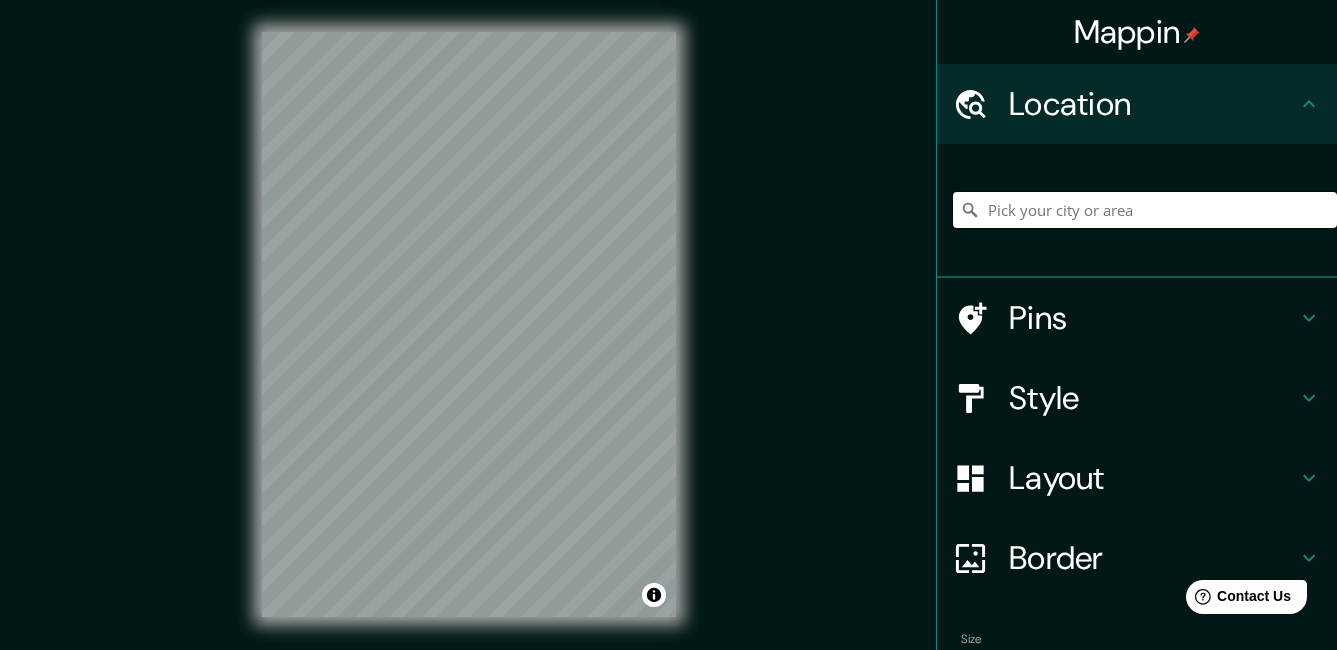 click at bounding box center [1145, 210] 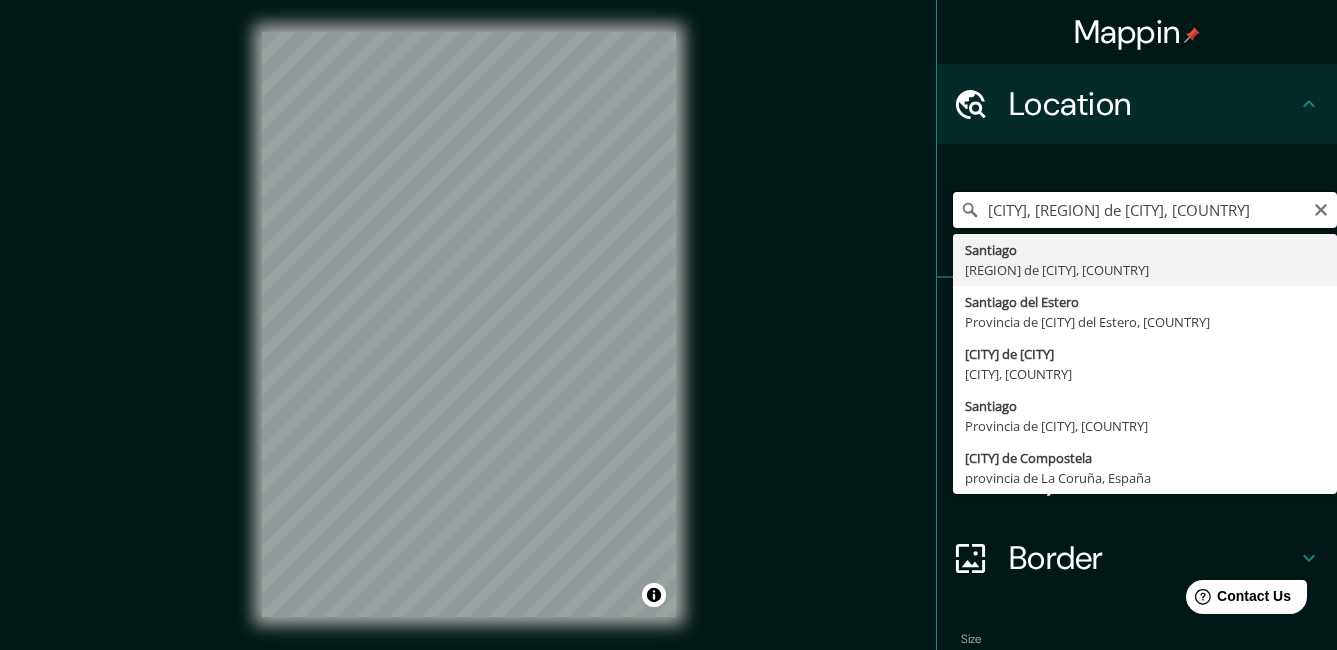scroll, scrollTop: 0, scrollLeft: 0, axis: both 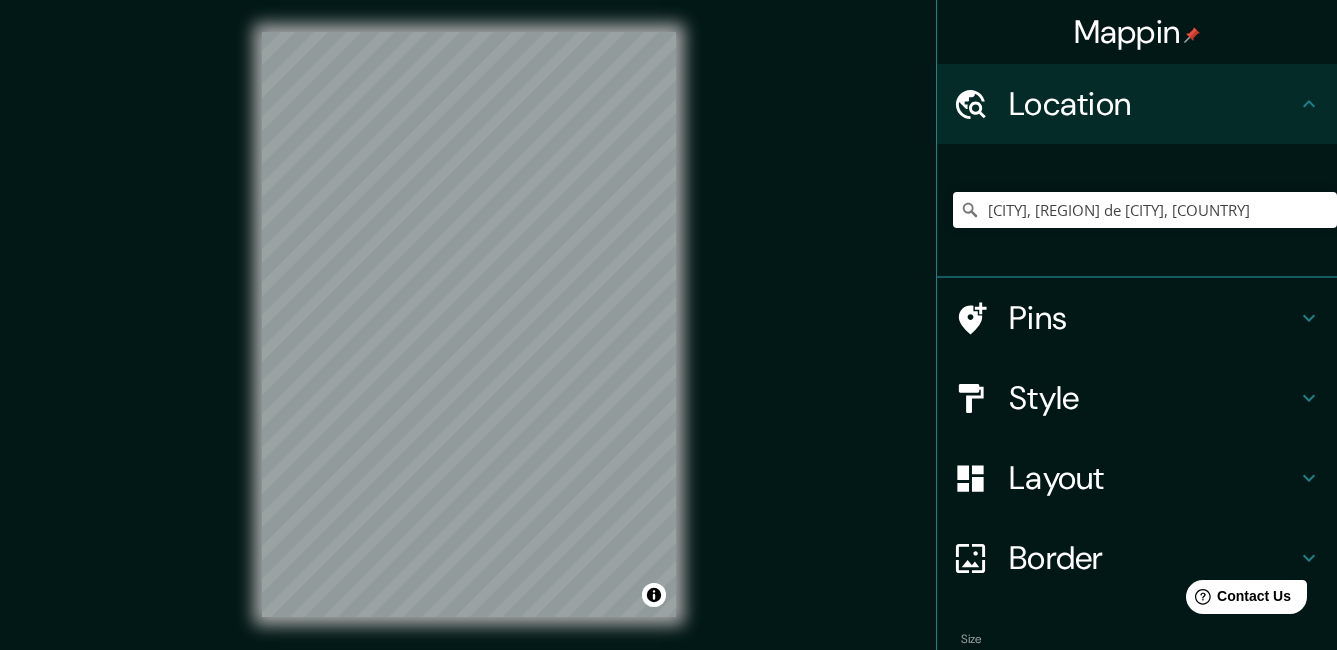 click on "Pins" at bounding box center [1137, 318] 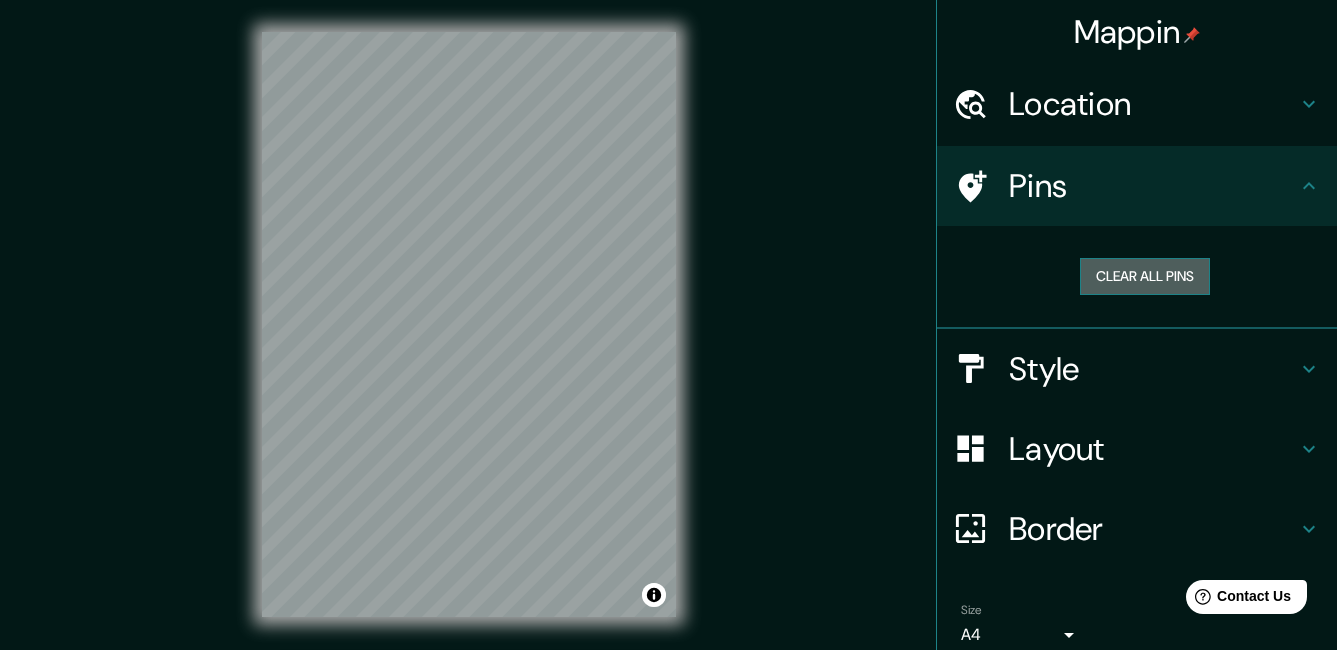 click on "Clear all pins" at bounding box center [1145, 276] 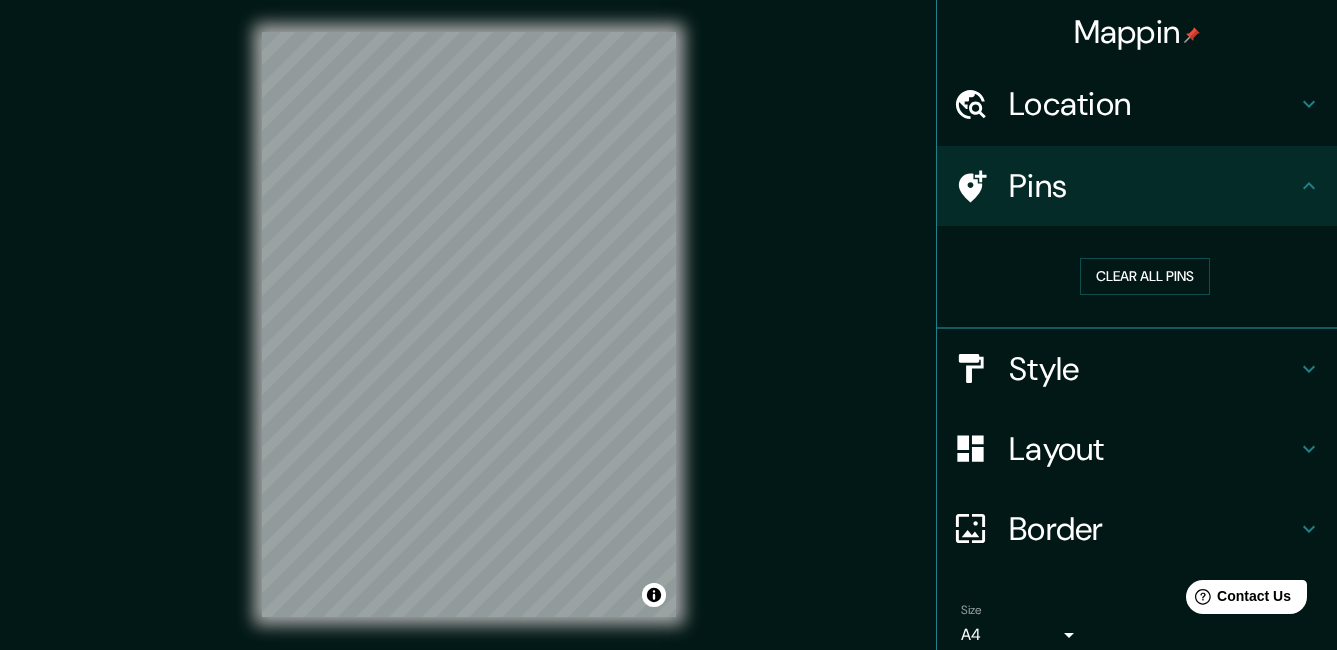 click on "Pins" at bounding box center [1153, 186] 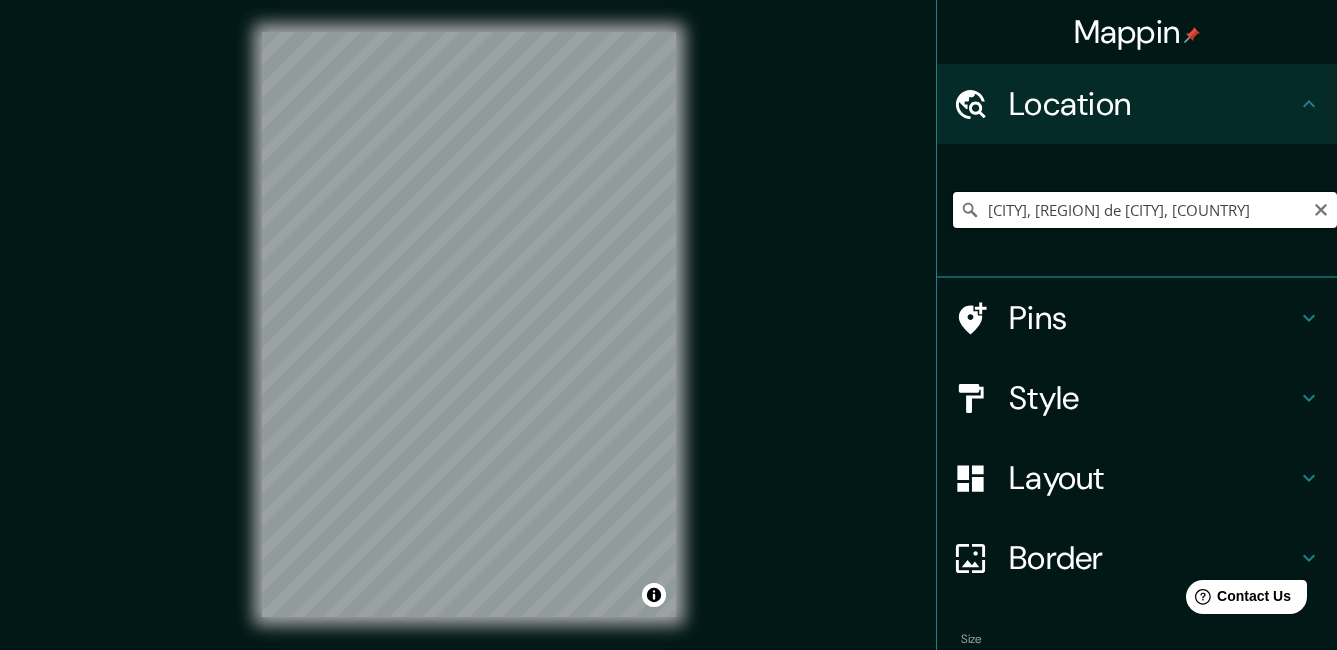 click on "[CITY], [REGION] de [CITY], [COUNTRY]" at bounding box center [1145, 210] 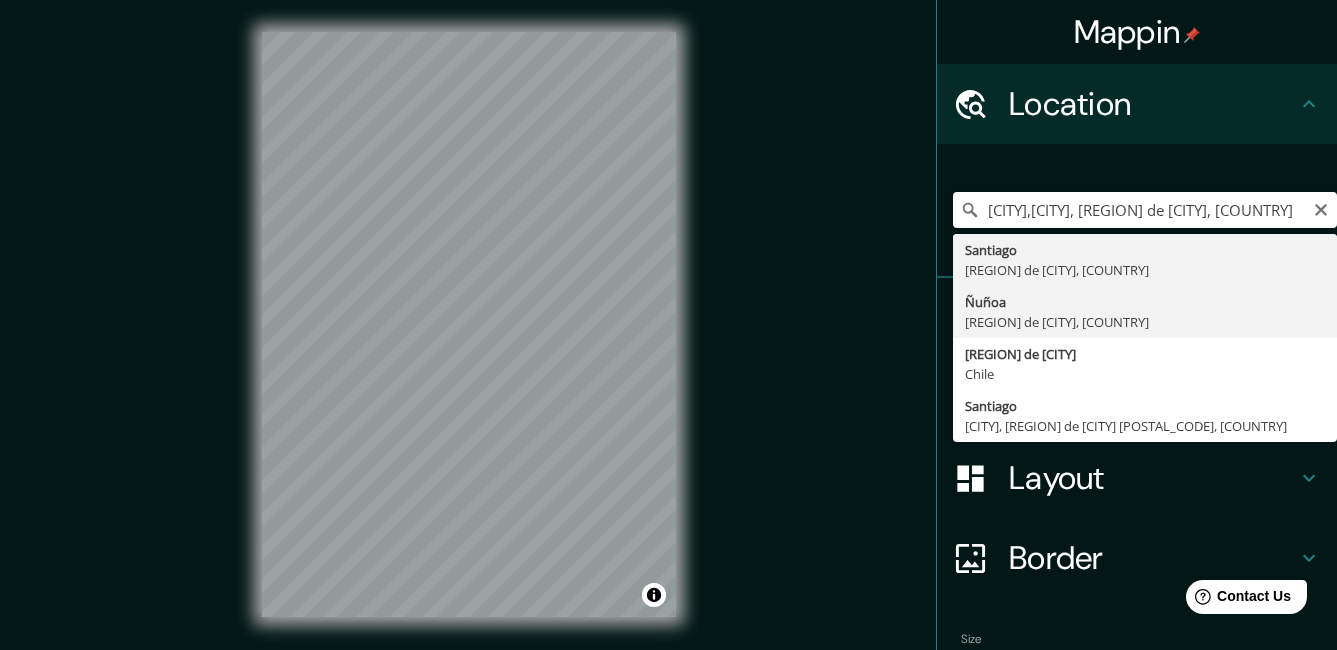 type on "[DISTRICT], [REGION] de [CITY], [COUNTRY]" 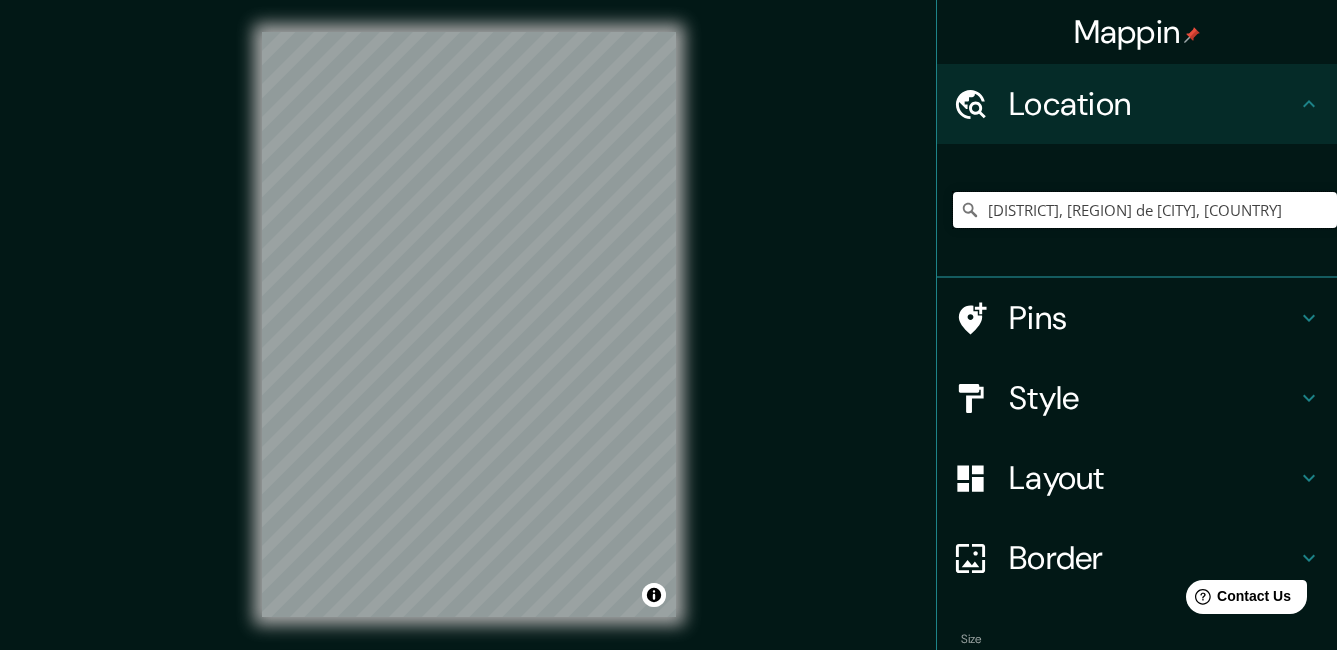 scroll, scrollTop: 0, scrollLeft: 0, axis: both 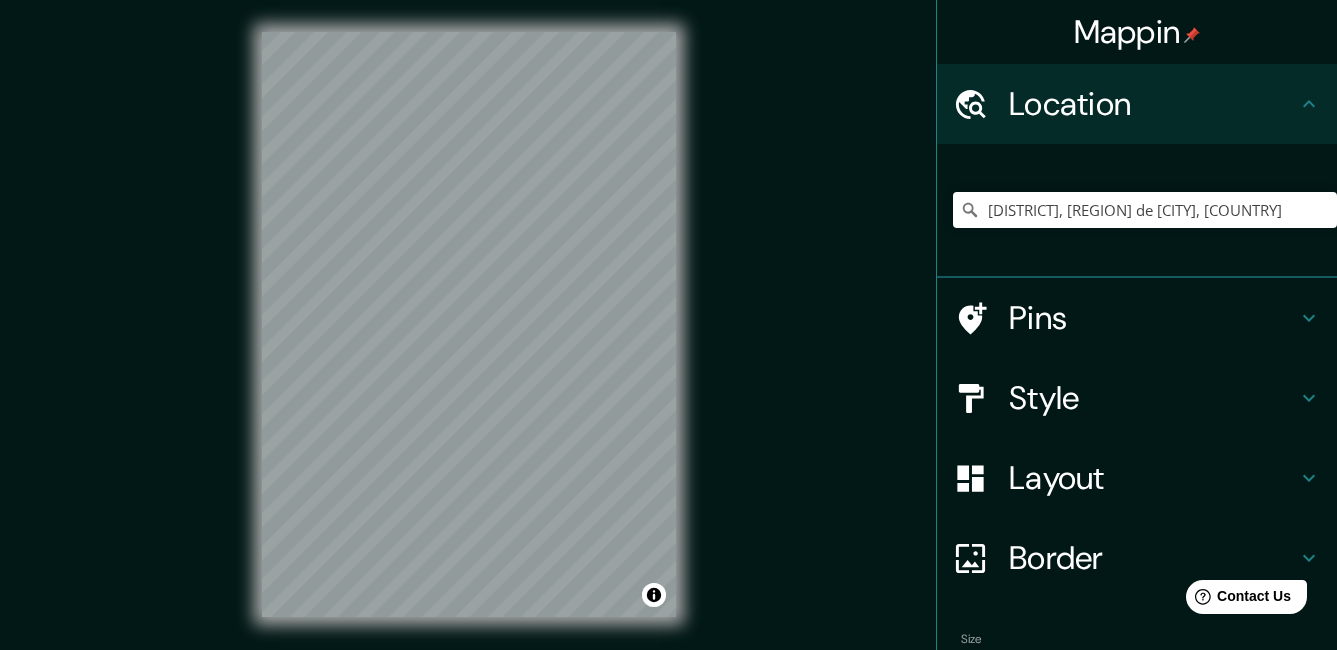 click on "© Mapbox   © OpenStreetMap   Improve this map" at bounding box center [469, 324] 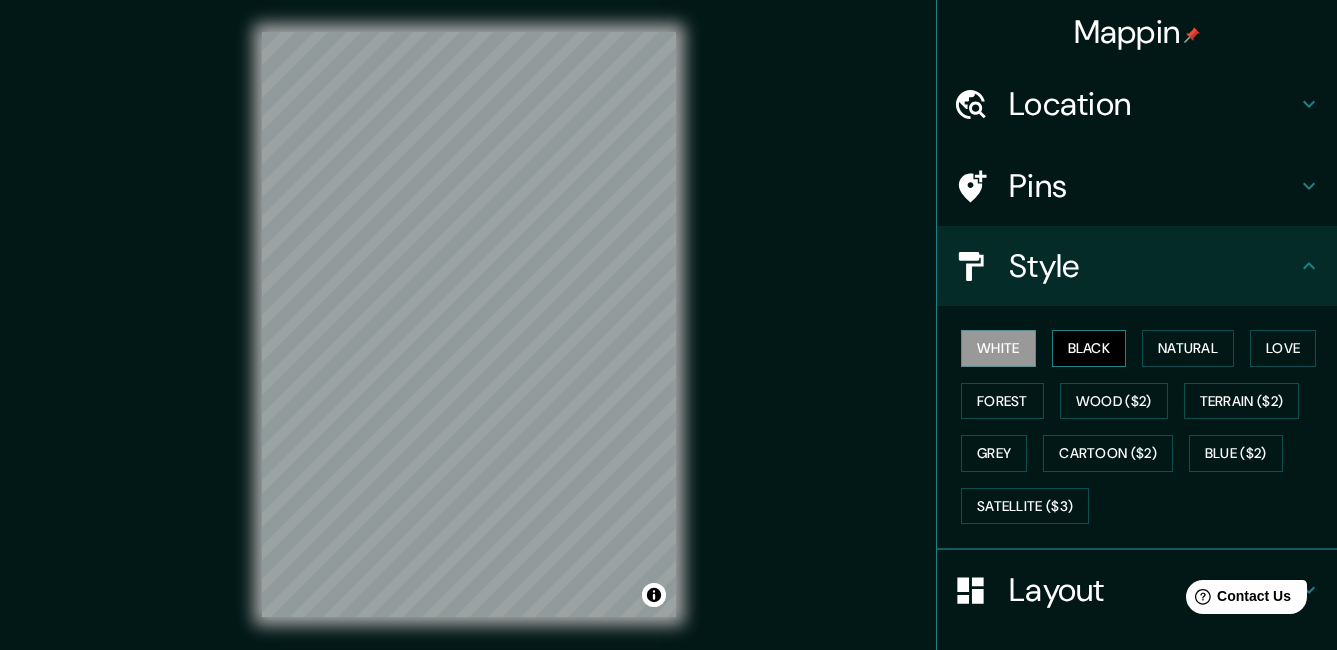 click on "Black" at bounding box center [1089, 348] 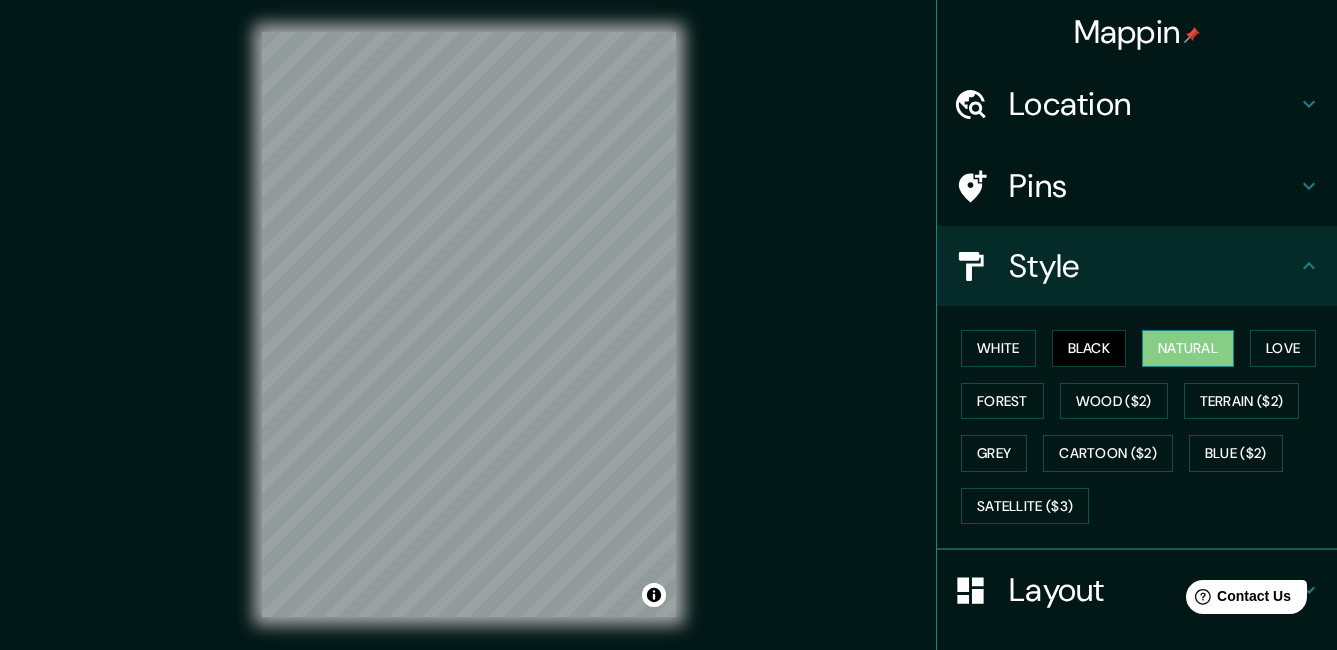 click on "Natural" at bounding box center (1188, 348) 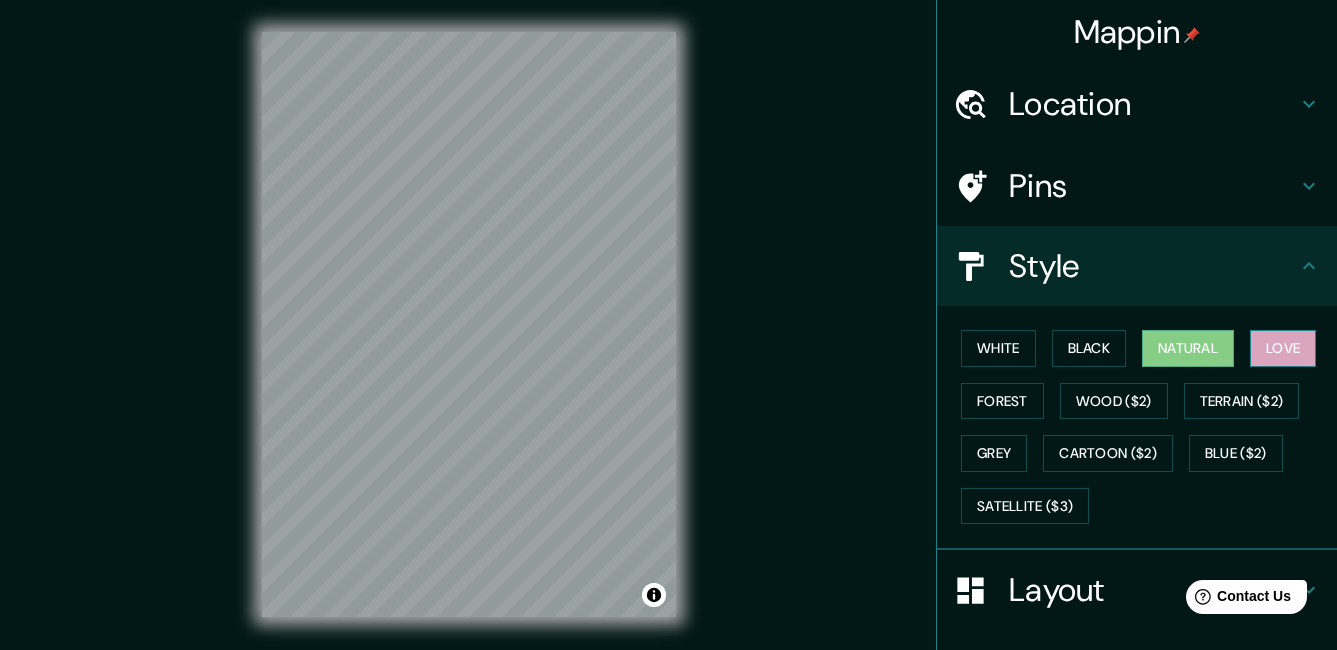 click on "Love" at bounding box center (1283, 348) 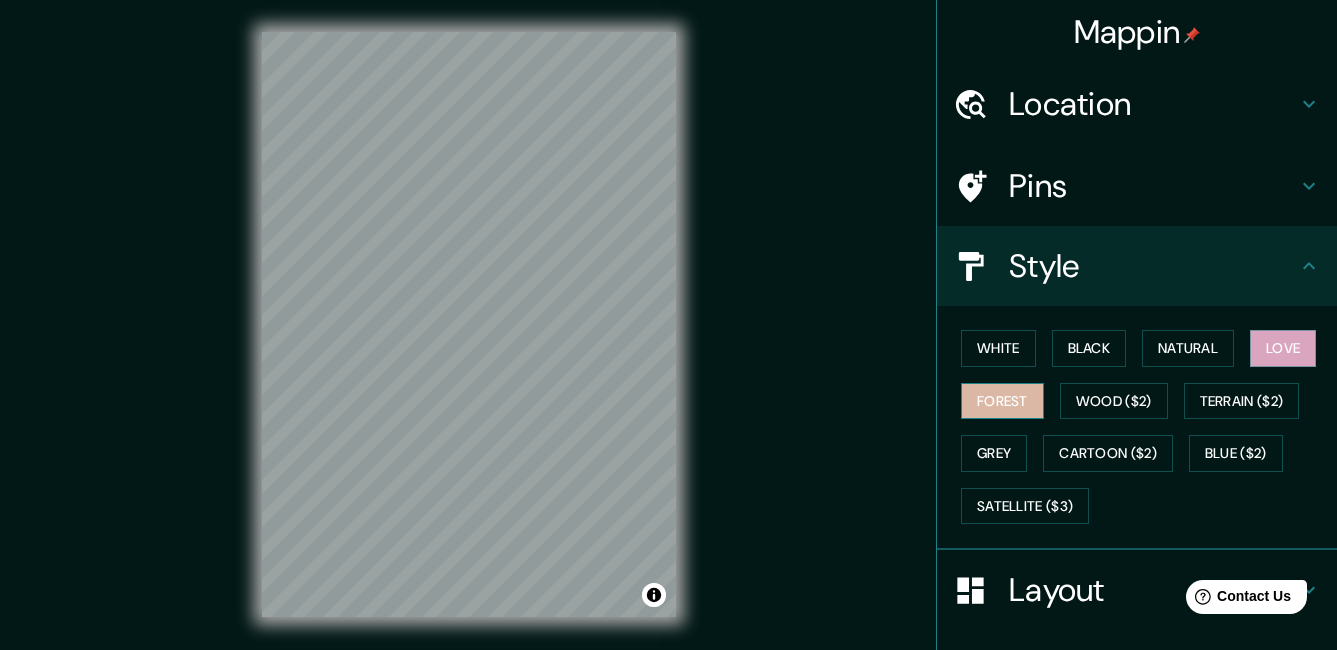 click on "Forest" at bounding box center (1002, 401) 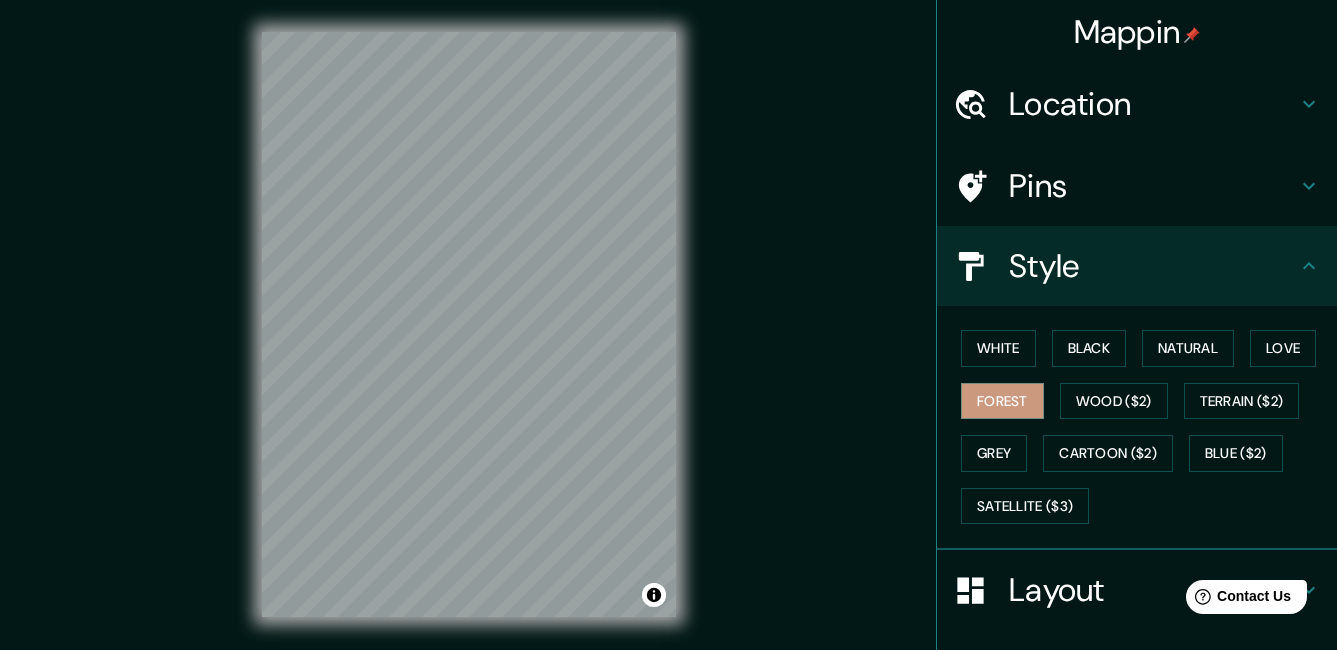 click on "White Black Natural Love Forest Wood ($2) Terrain ($2) Grey Cartoon ($2) Blue ($2) Satellite ($3)" at bounding box center [1145, 427] 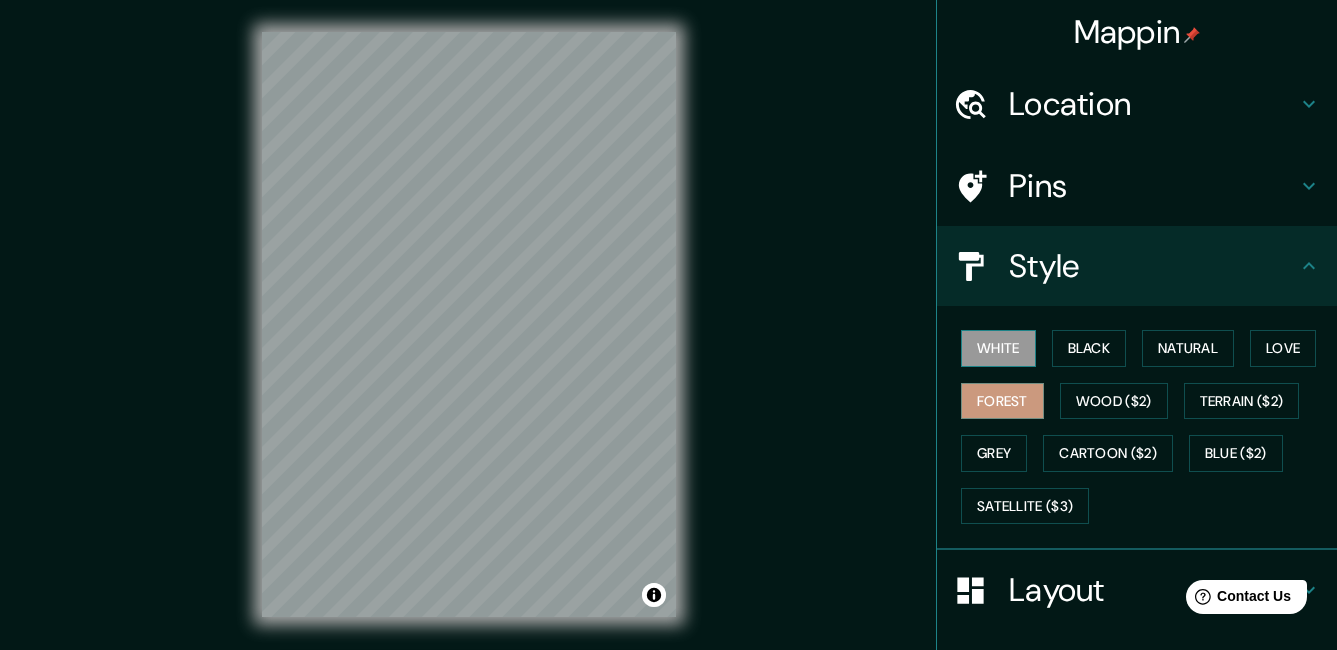 click on "White" at bounding box center (998, 348) 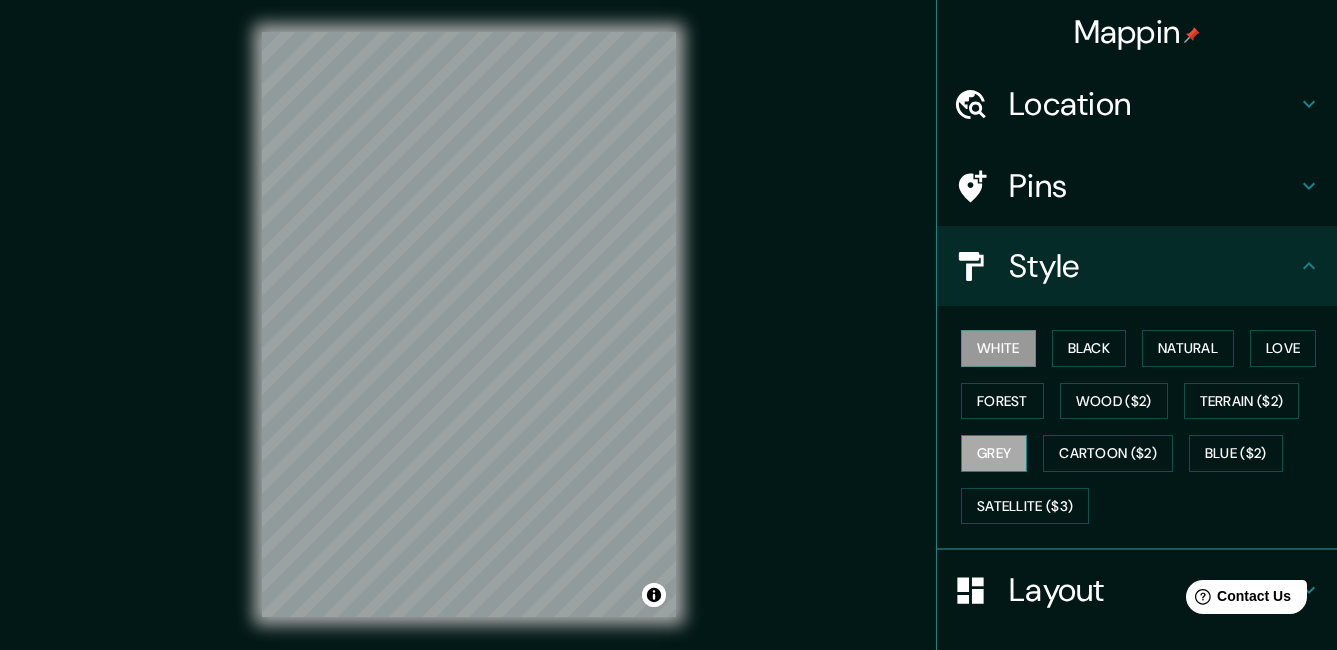 click on "Grey" at bounding box center (994, 453) 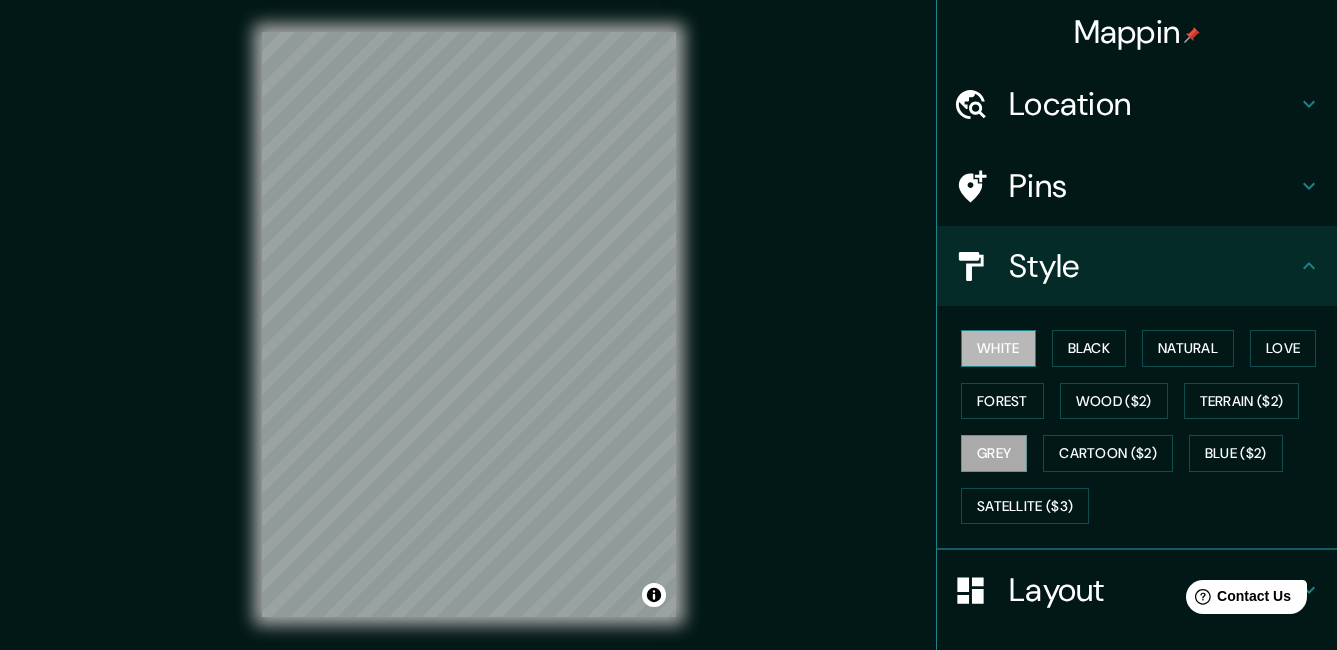 click on "White" at bounding box center [998, 348] 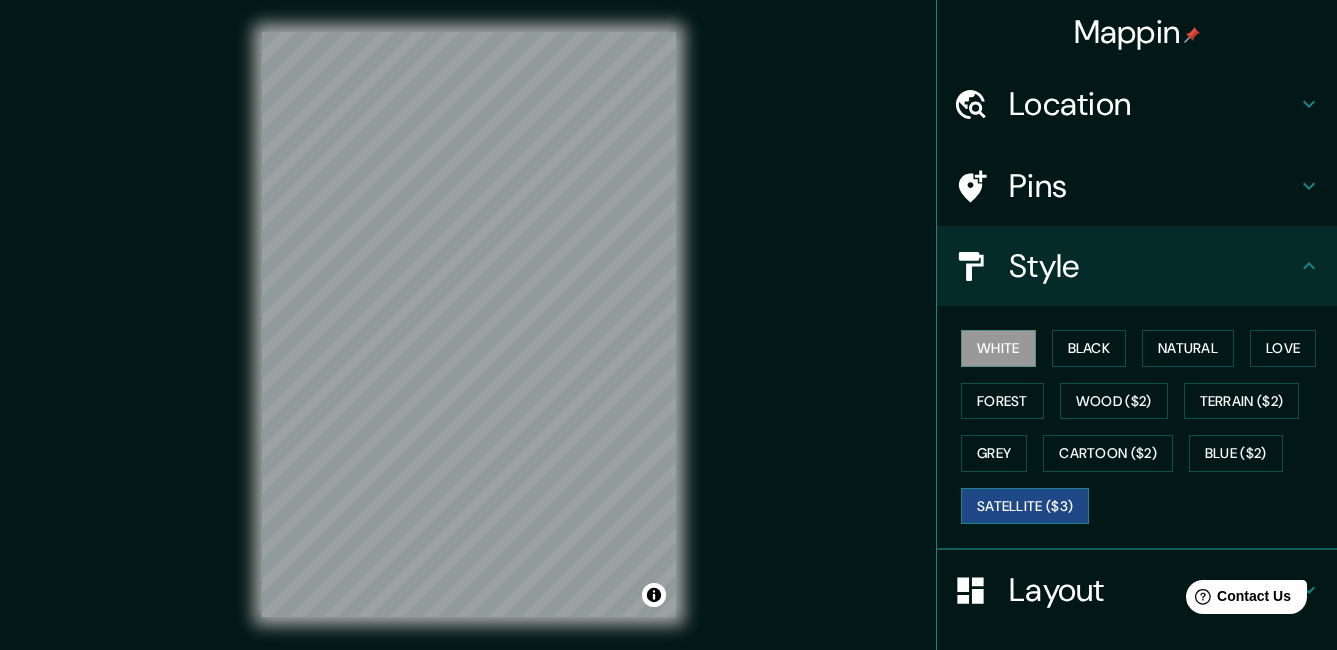 click on "Satellite ($3)" at bounding box center [1025, 506] 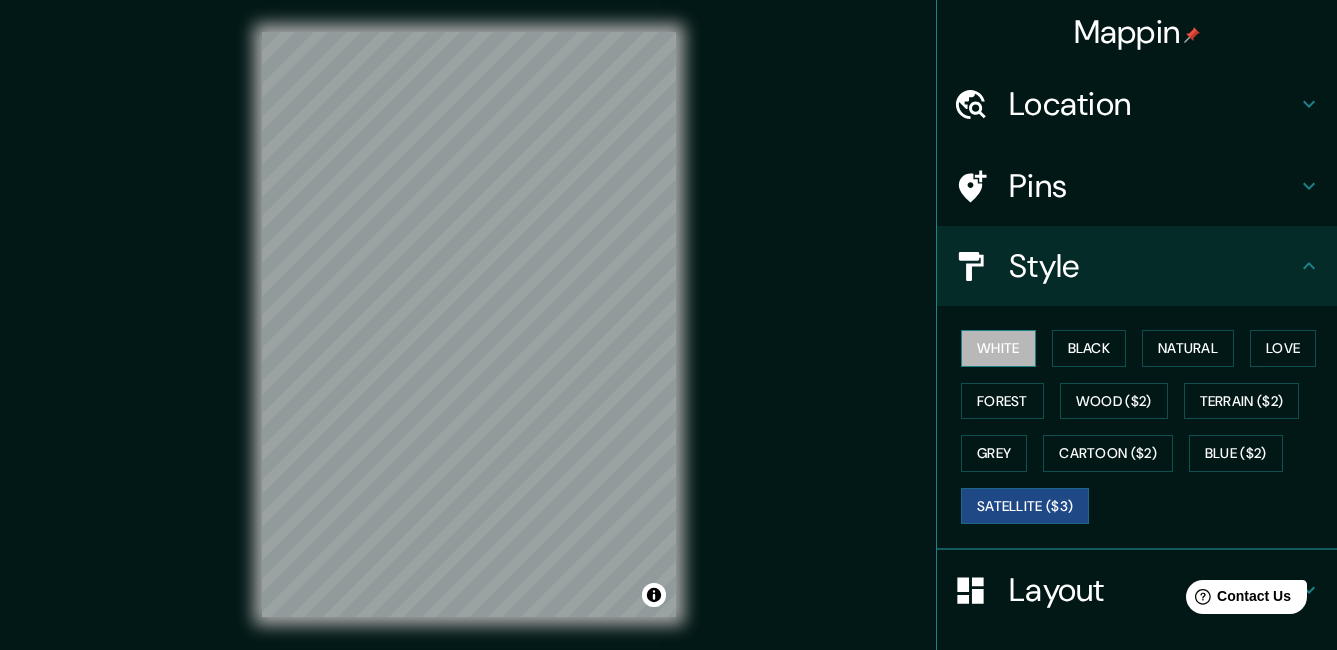 click on "White" at bounding box center (998, 348) 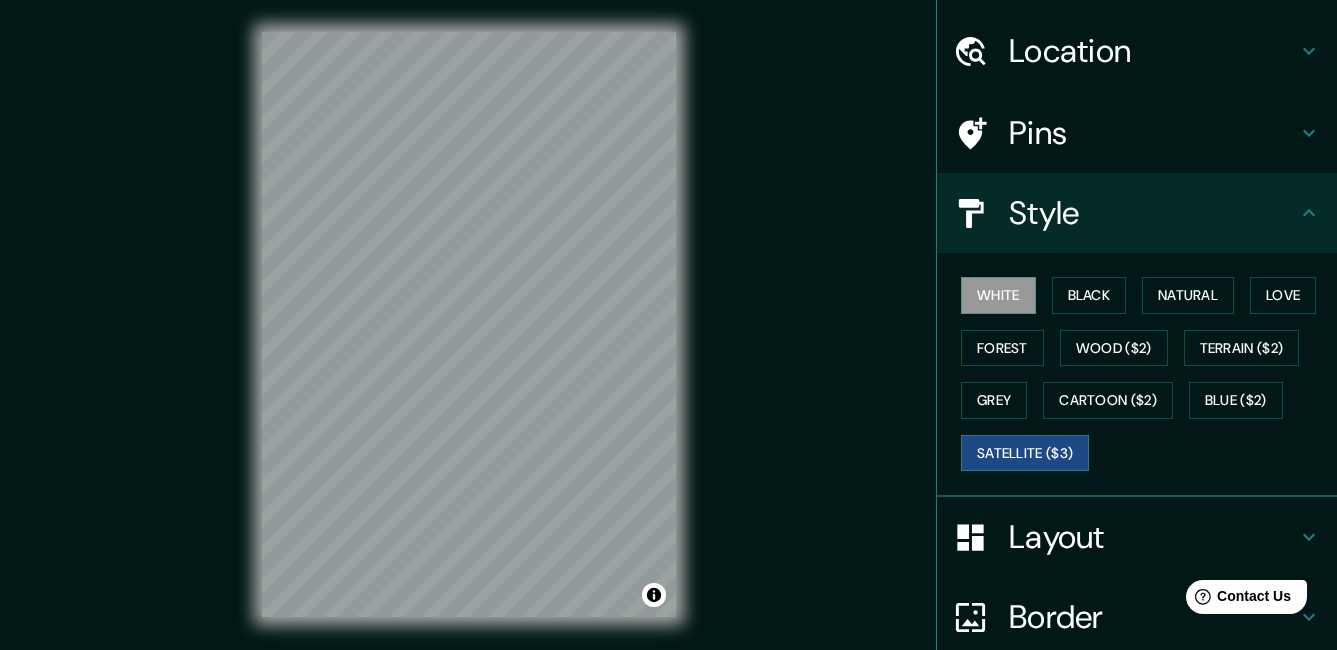 scroll, scrollTop: 100, scrollLeft: 0, axis: vertical 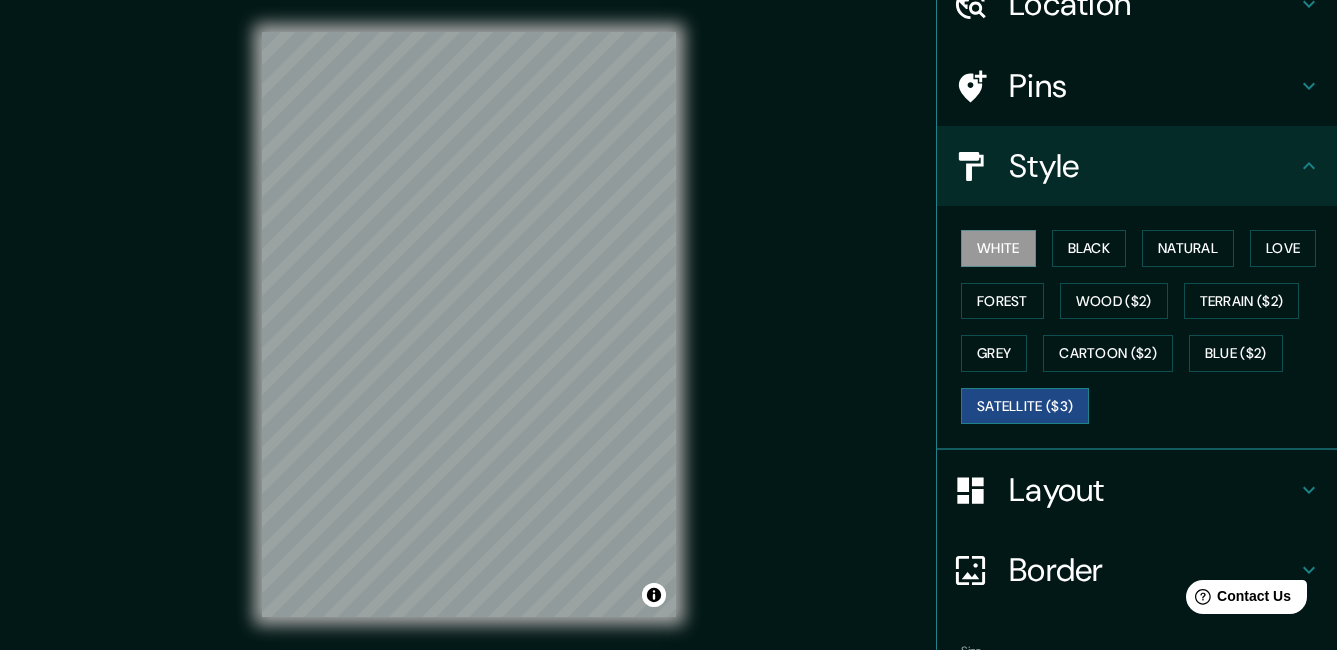 click on "Layout" at bounding box center [1153, 490] 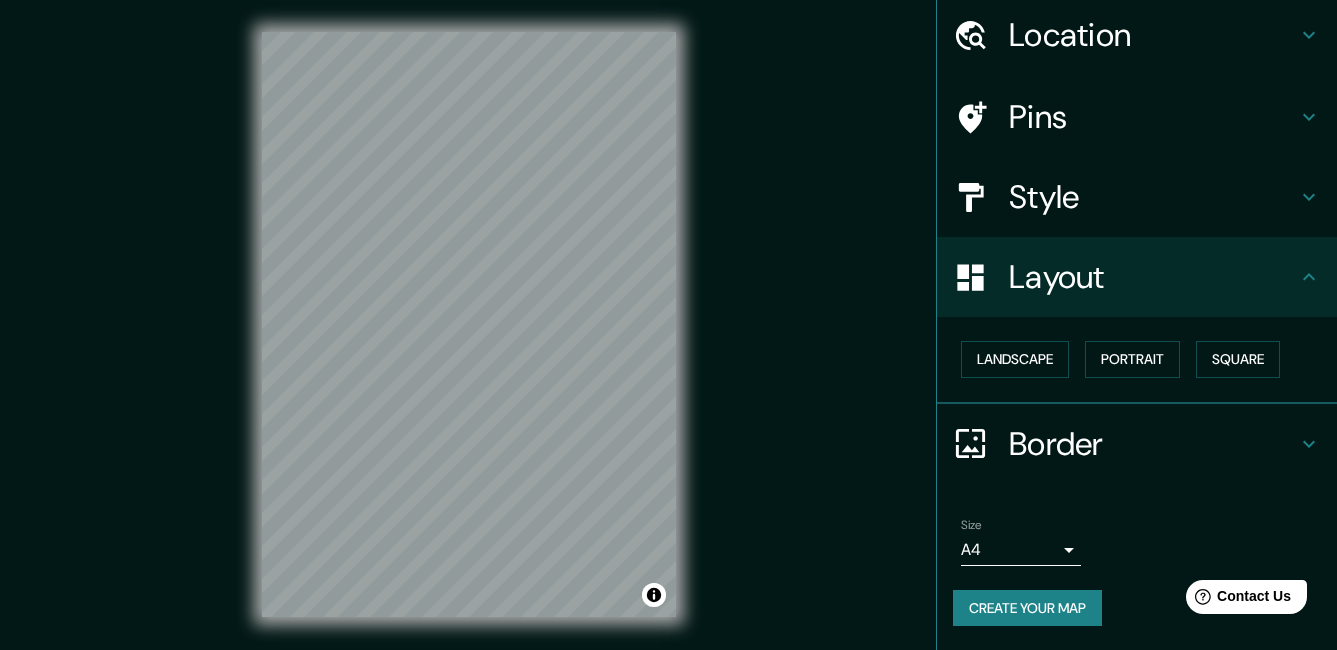 scroll, scrollTop: 69, scrollLeft: 0, axis: vertical 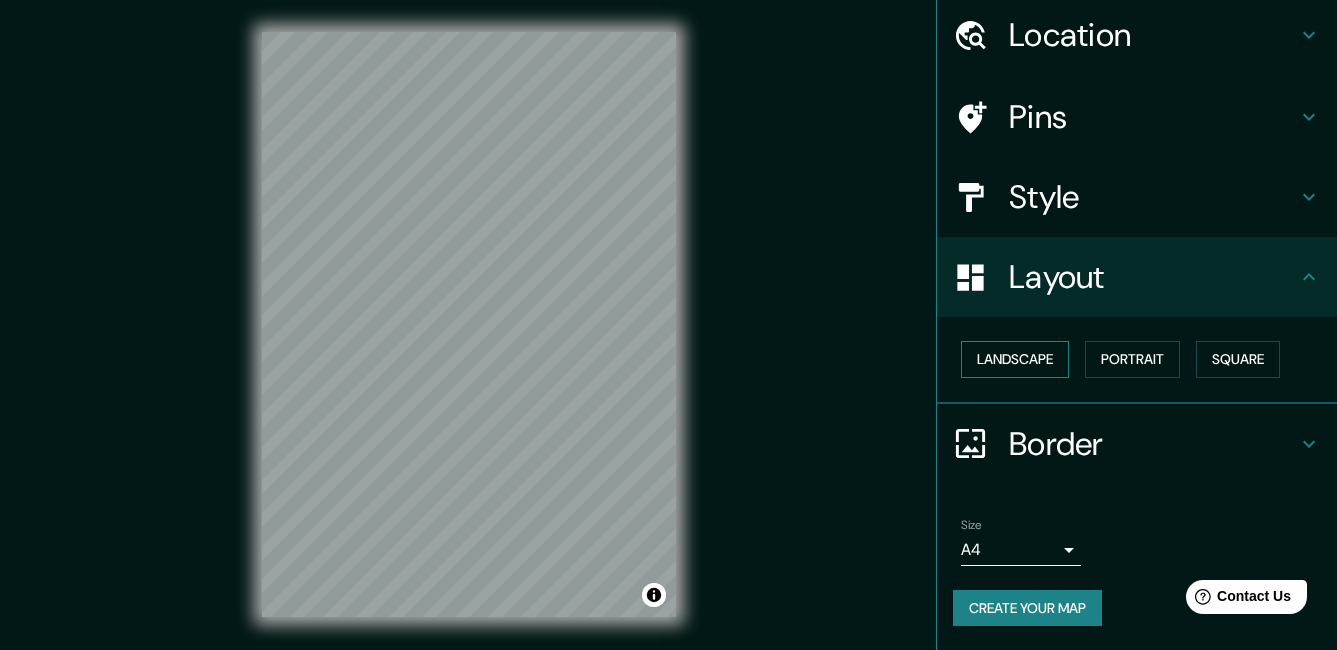 click on "Landscape" at bounding box center [1015, 359] 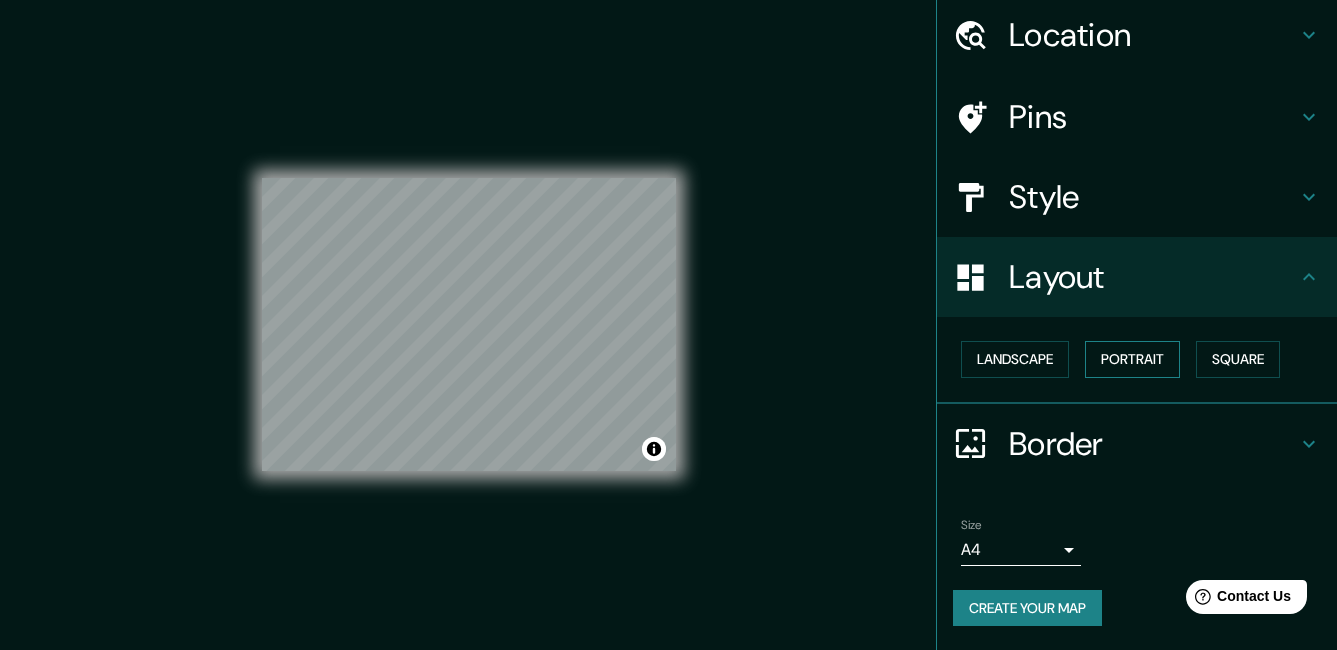 click on "Portrait" at bounding box center [1132, 359] 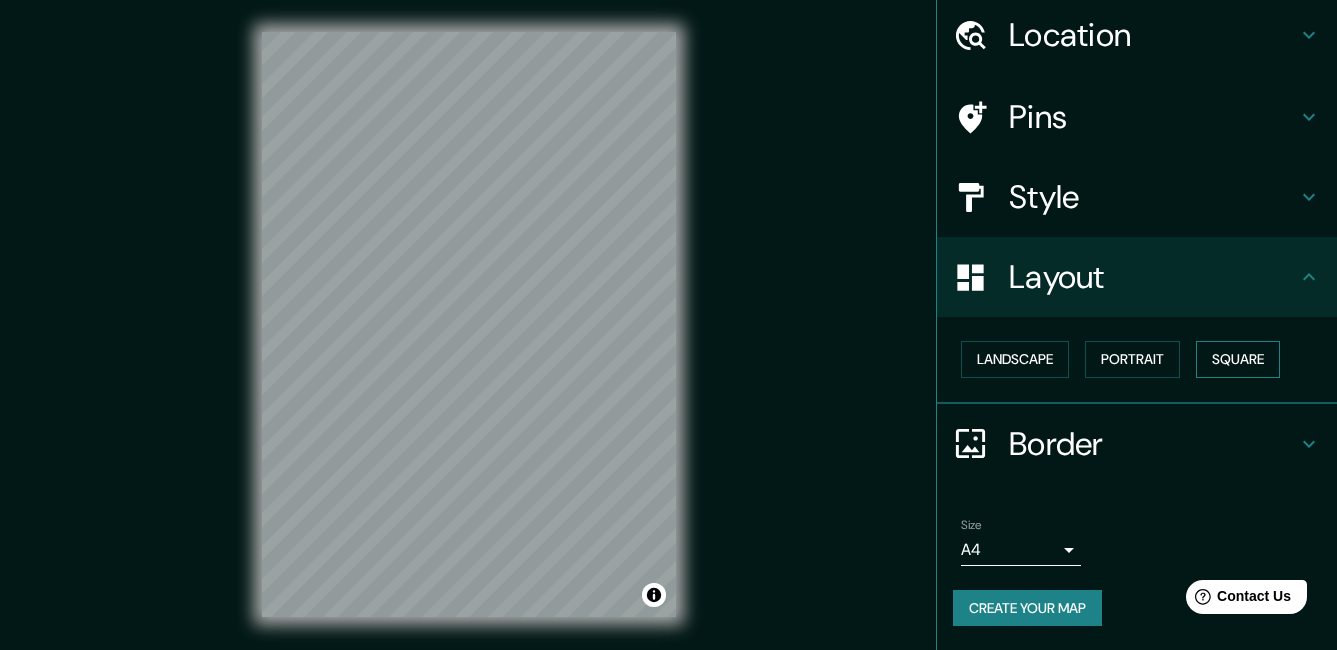 click on "Square" at bounding box center (1238, 359) 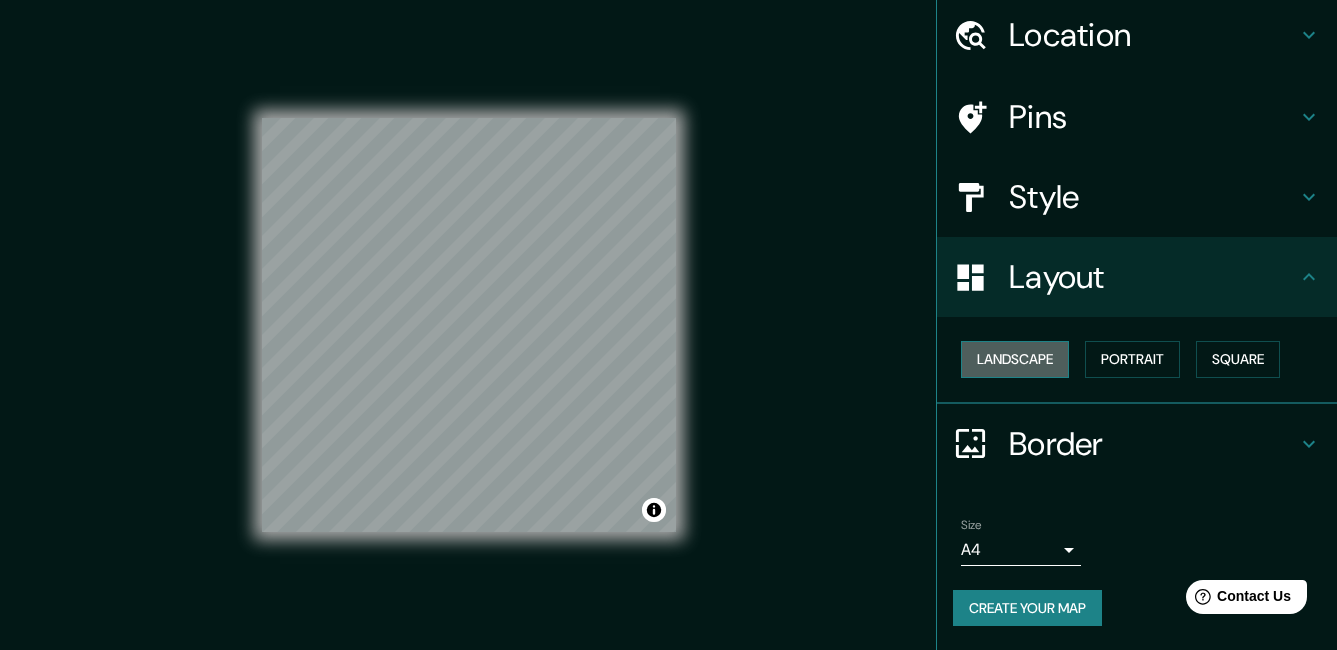 click on "Landscape" at bounding box center (1015, 359) 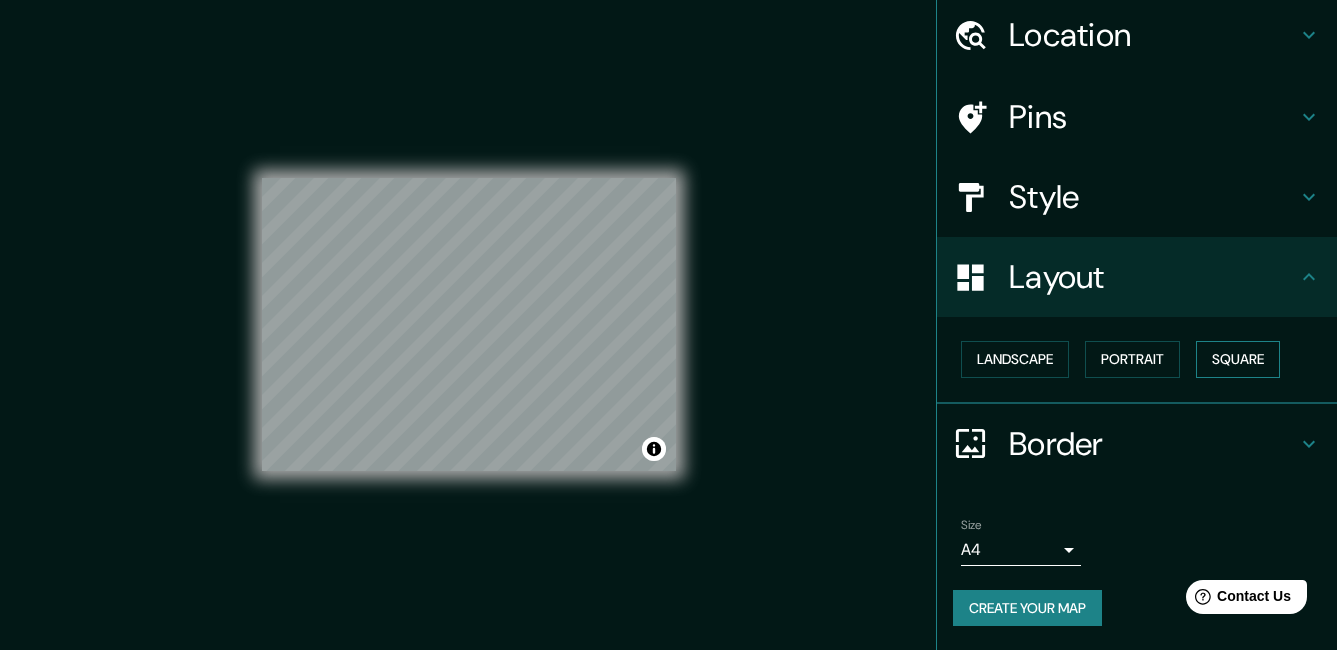 click on "Square" at bounding box center [1238, 359] 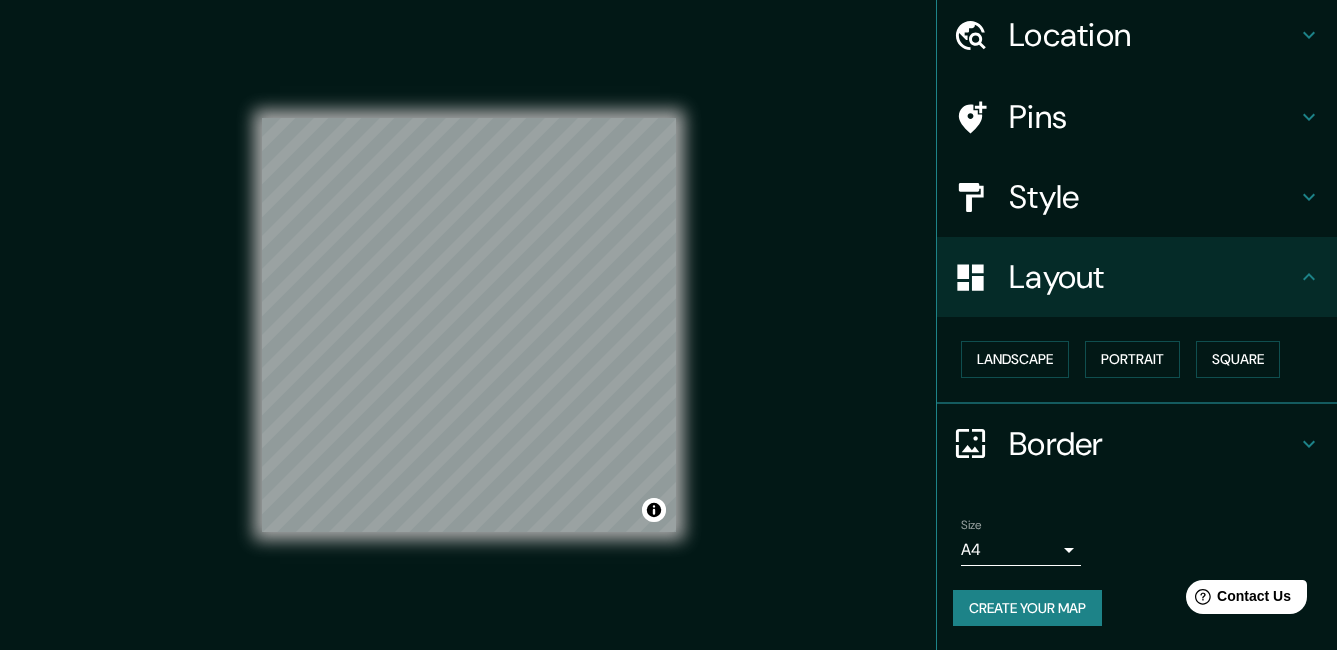 scroll, scrollTop: 31, scrollLeft: 0, axis: vertical 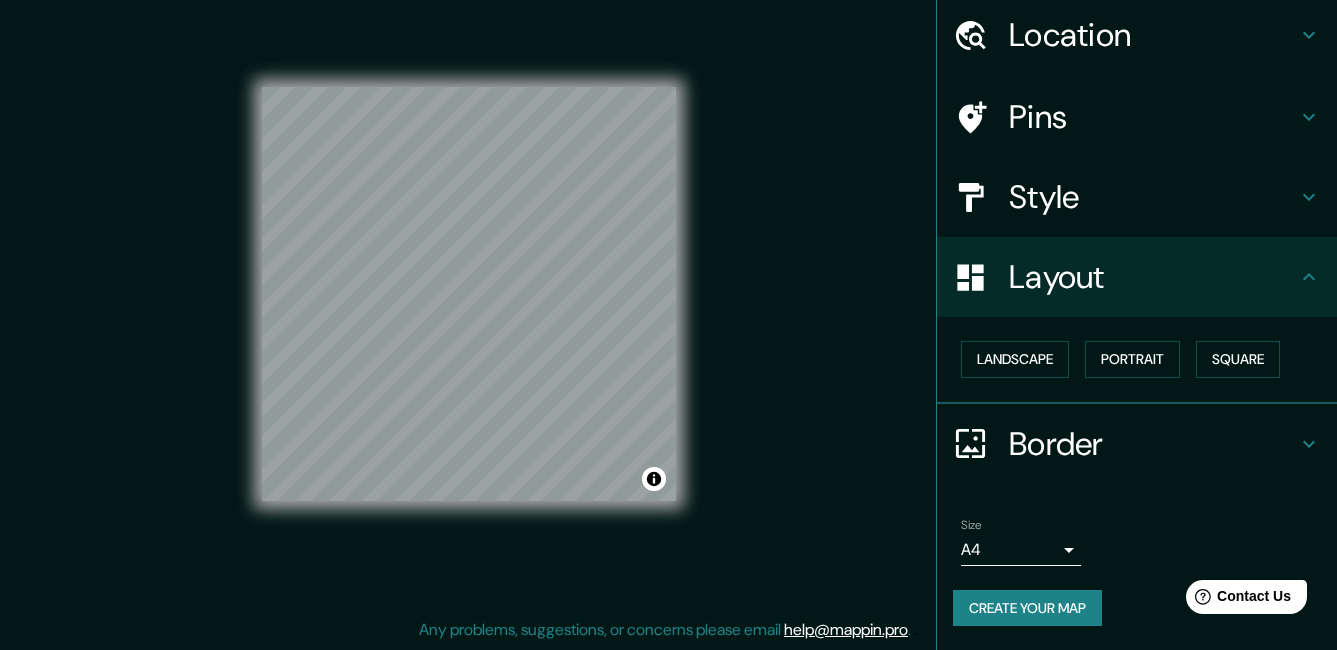 click on "Mappin Location [DISTRICT], [REGION] de [CITY] [PINS] [STYLE] [LAYOUT] [PORTRAIT] [SQUARE] [BORDER] [CHOOSE] [BORDER].  [HINT] : [YOU] [CAN] [MAKE] [LAYERS] [OF] [THE] [FRAME] [OPAQUE] [TO] [CREATE] [SOME] [COOL] [EFFECTS]. [NONE] [SIMPLE] [TRANSPARENT] [FANCY] [SIZE] [A4] [SINGLE] [CREATE] [YOUR] [MAP] © [BRAND]   © [BRAND]   [IMPROVE] [THIS] [MAP] [ANY] [PROBLEMS], [SUGGESTIONS], [OR] [CONCERNS] [PLEASE] [EMAIL]    [EMAIL] . . ." at bounding box center (668, 294) 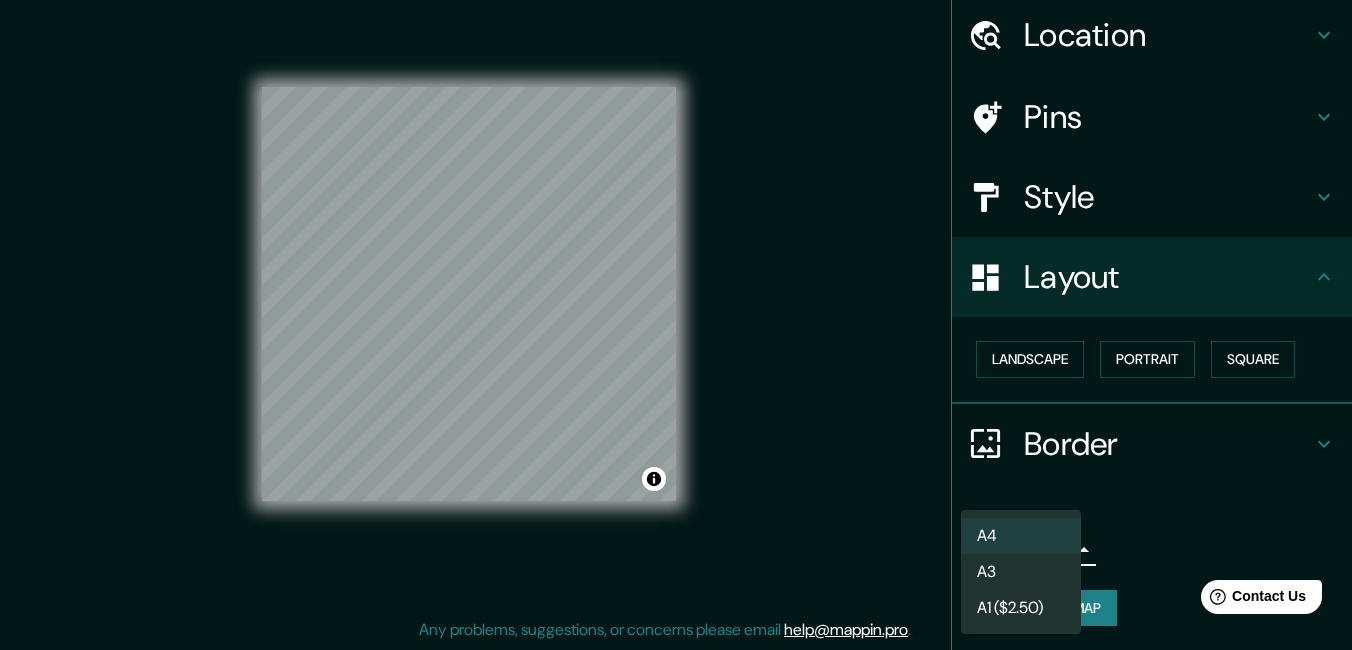 click on "A4" at bounding box center [1021, 536] 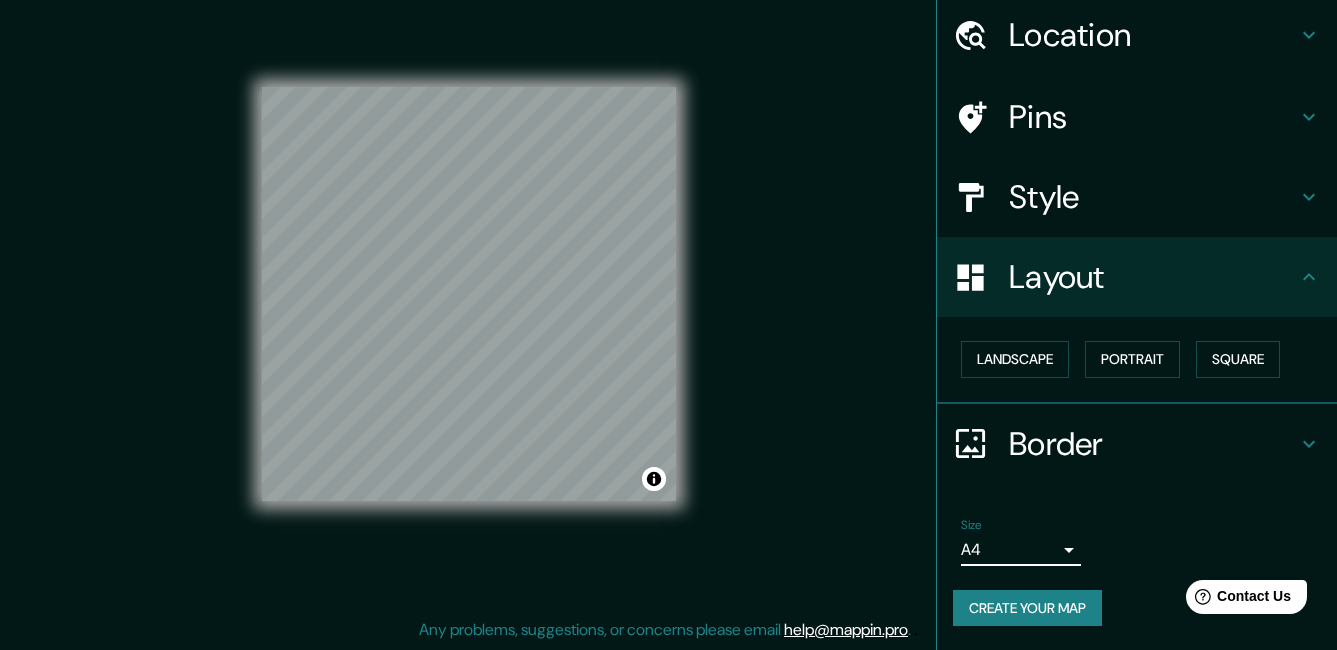 click on "Style" at bounding box center [1153, 197] 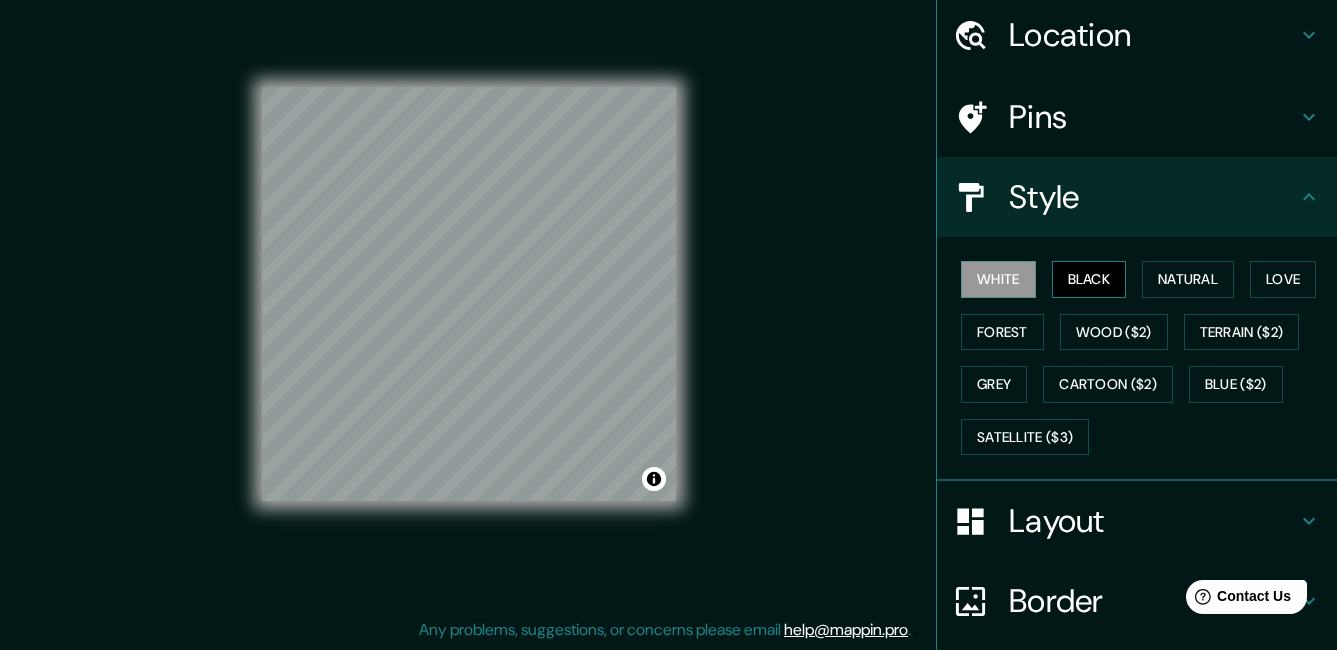 click on "Black" at bounding box center [1089, 279] 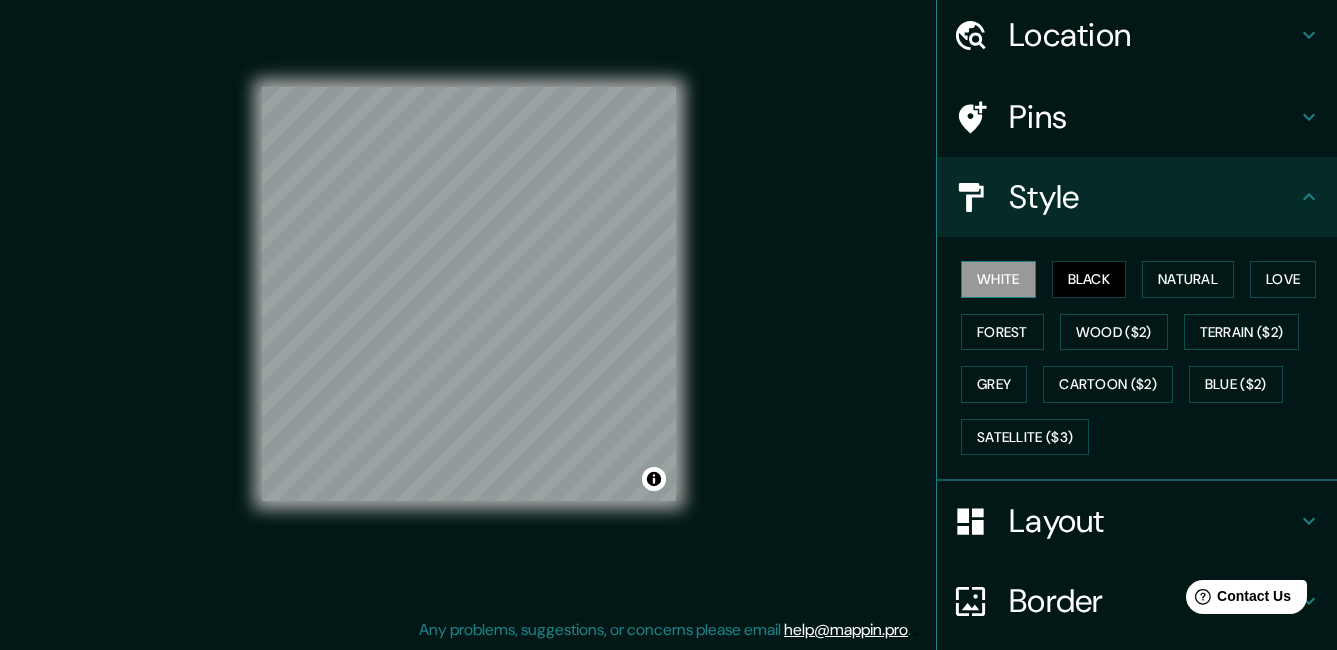 click on "White" at bounding box center (998, 279) 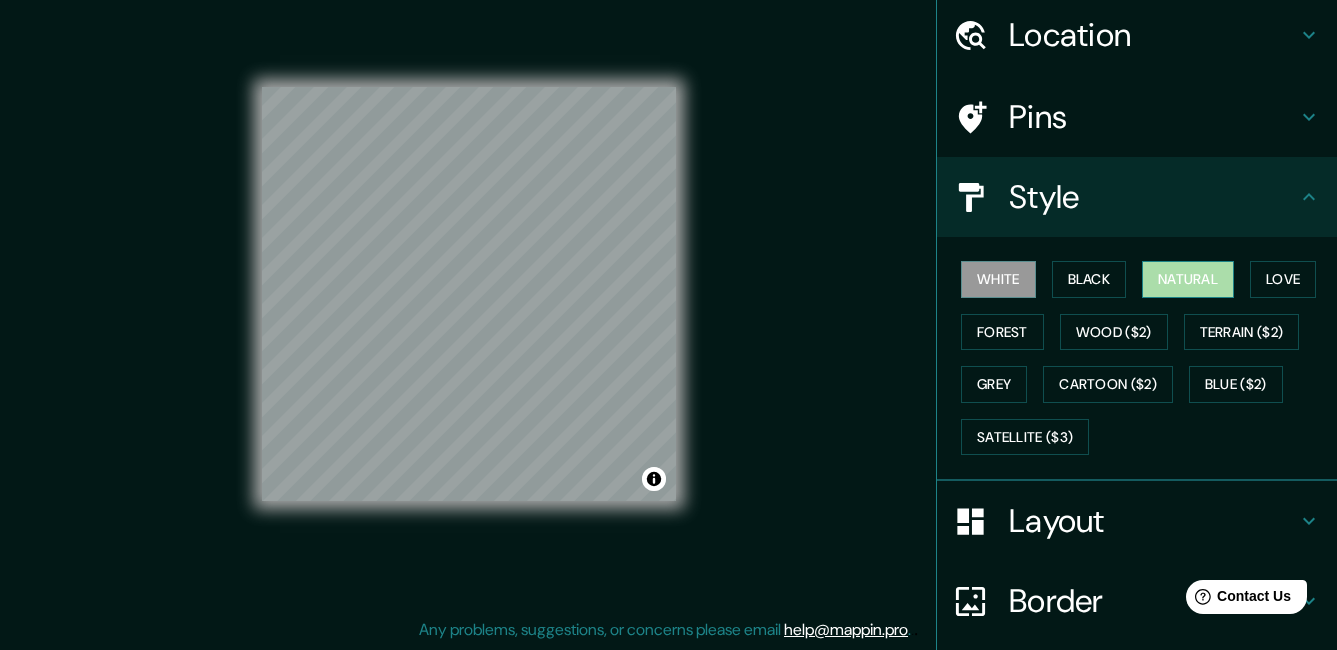 click on "Natural" at bounding box center [1188, 279] 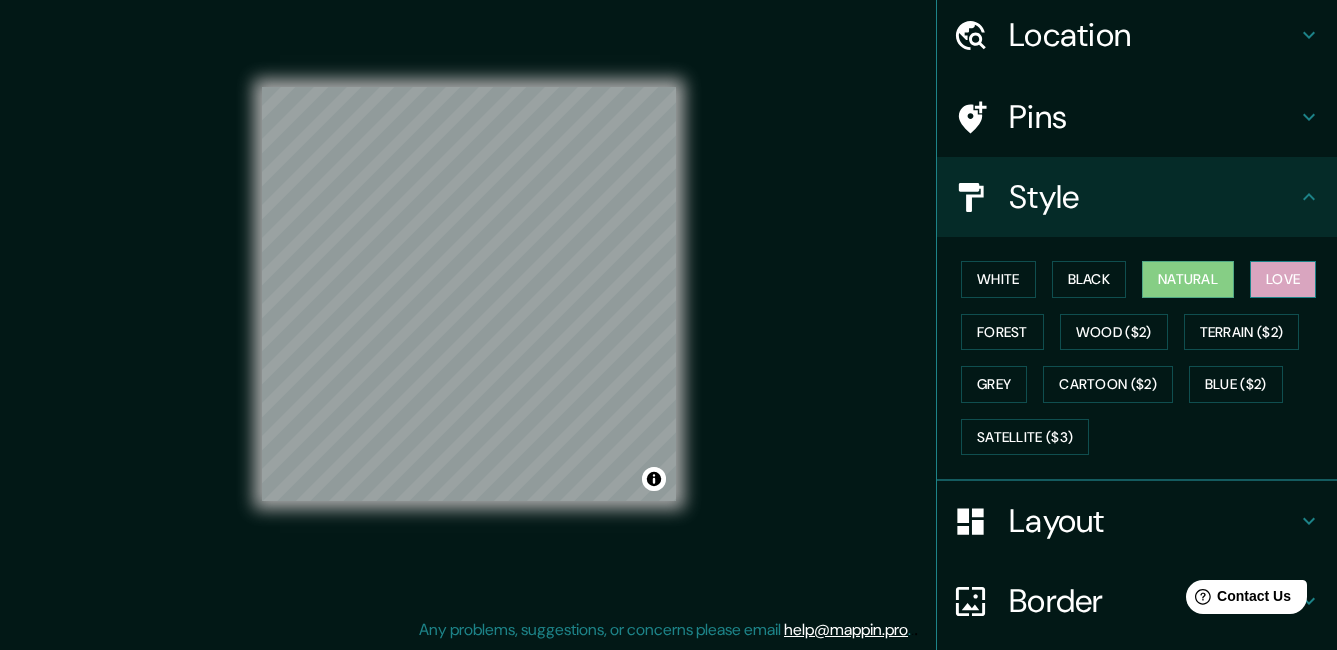 click on "Love" at bounding box center (1283, 279) 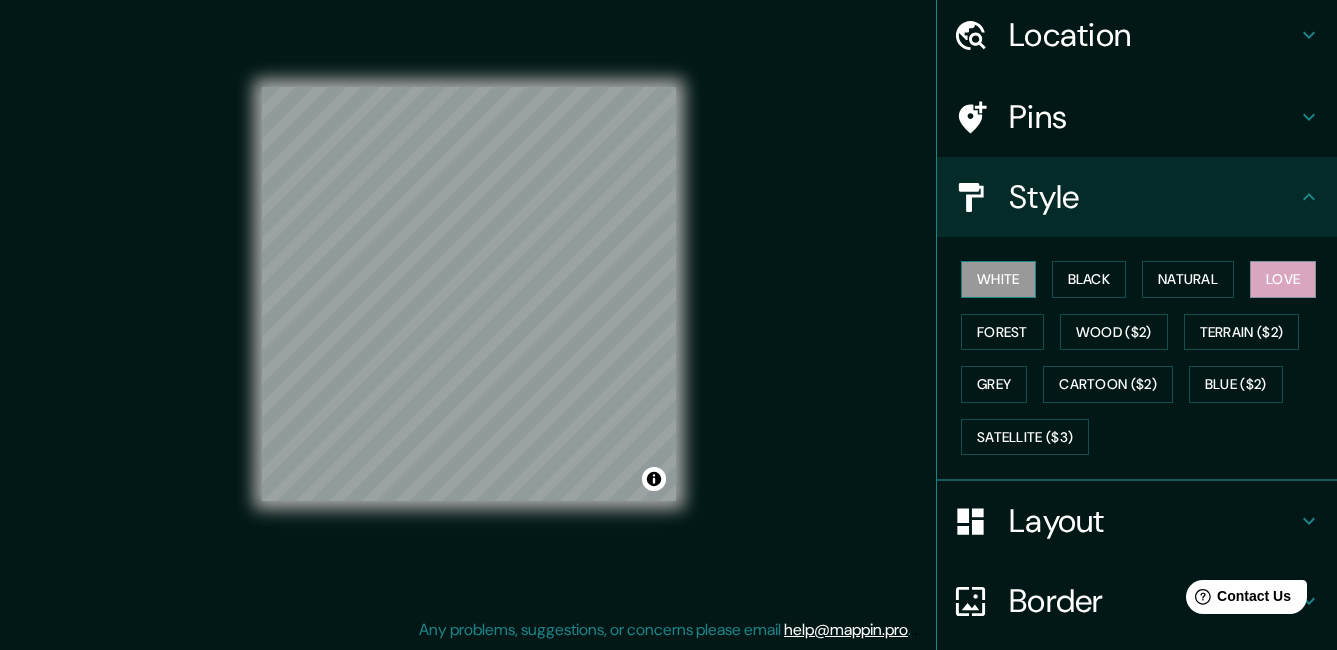 click on "White" at bounding box center [998, 279] 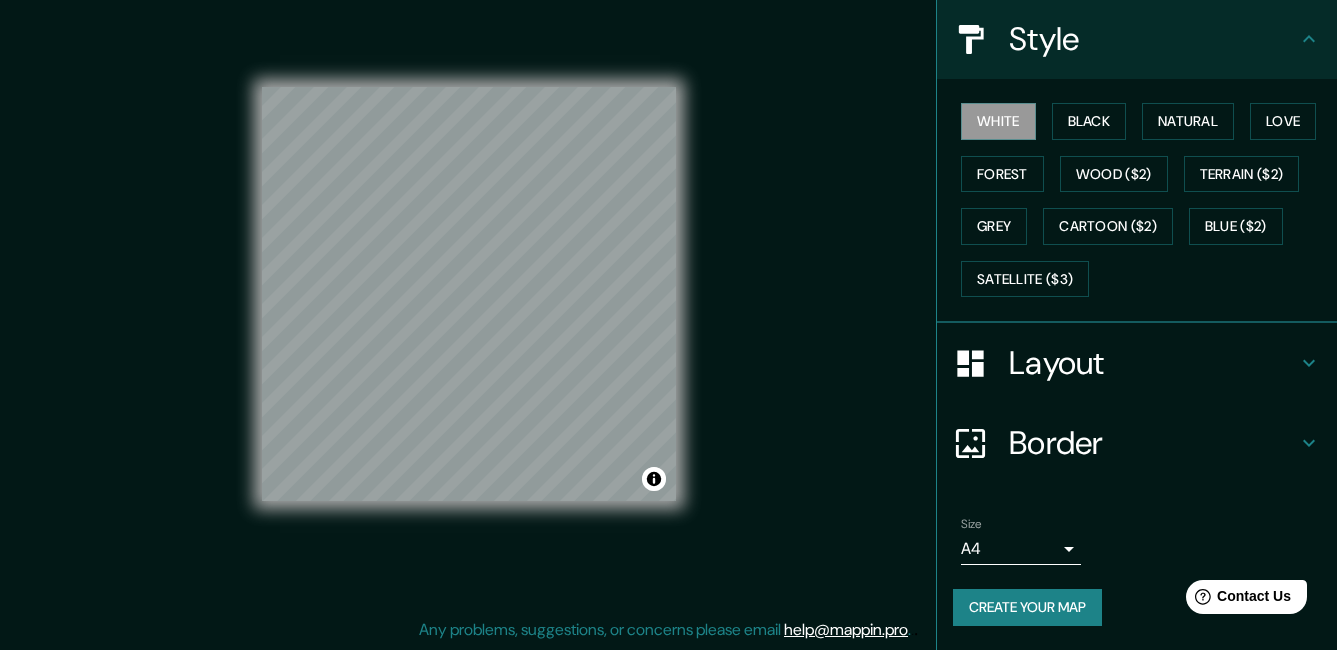 click on "Border" at bounding box center [1153, 443] 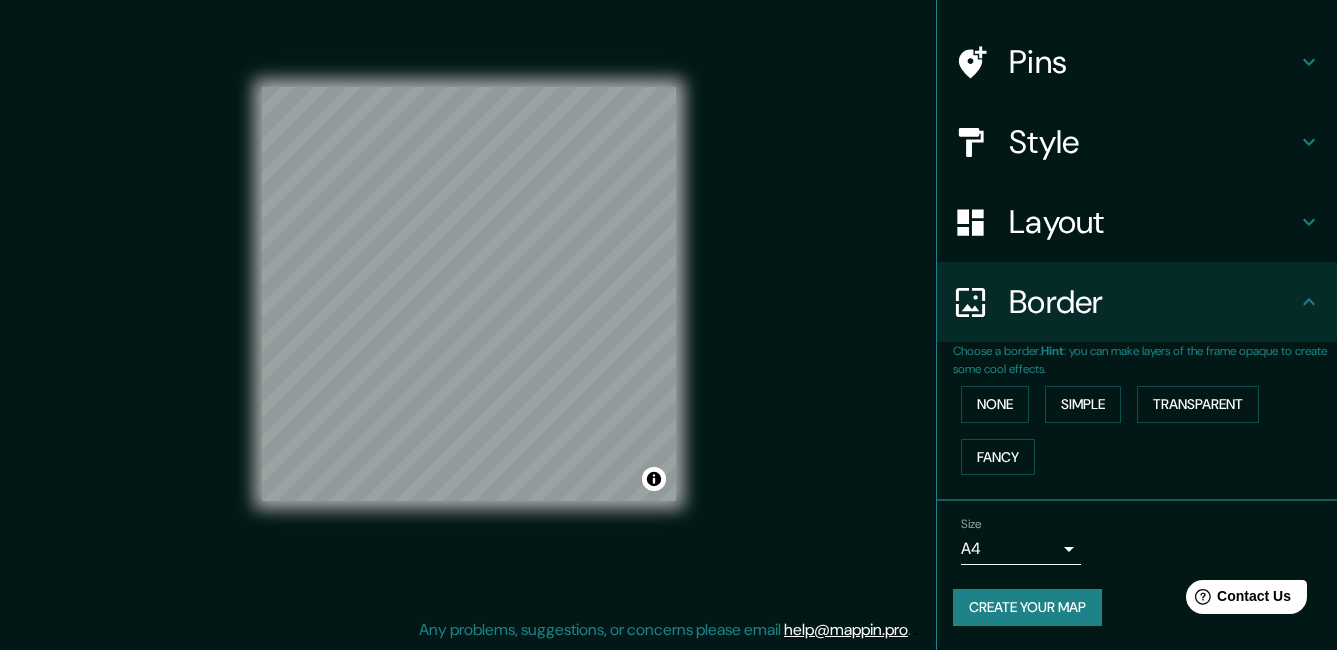 scroll, scrollTop: 124, scrollLeft: 0, axis: vertical 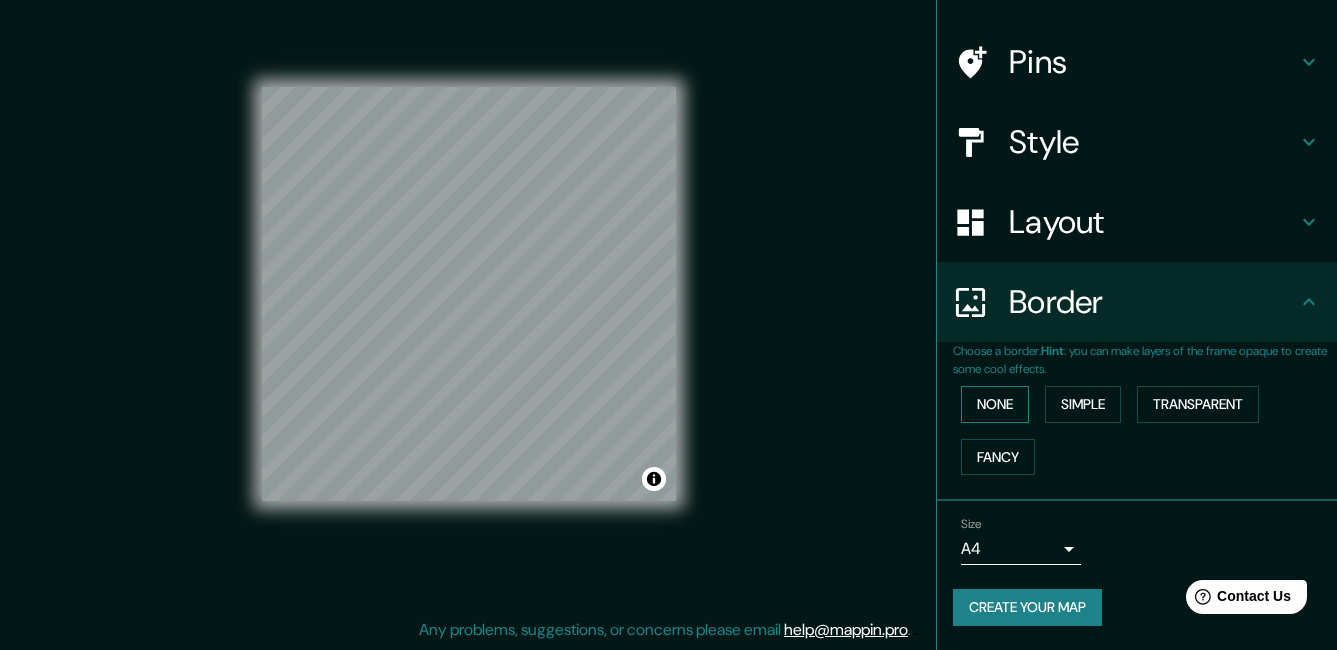 click on "None" at bounding box center (995, 404) 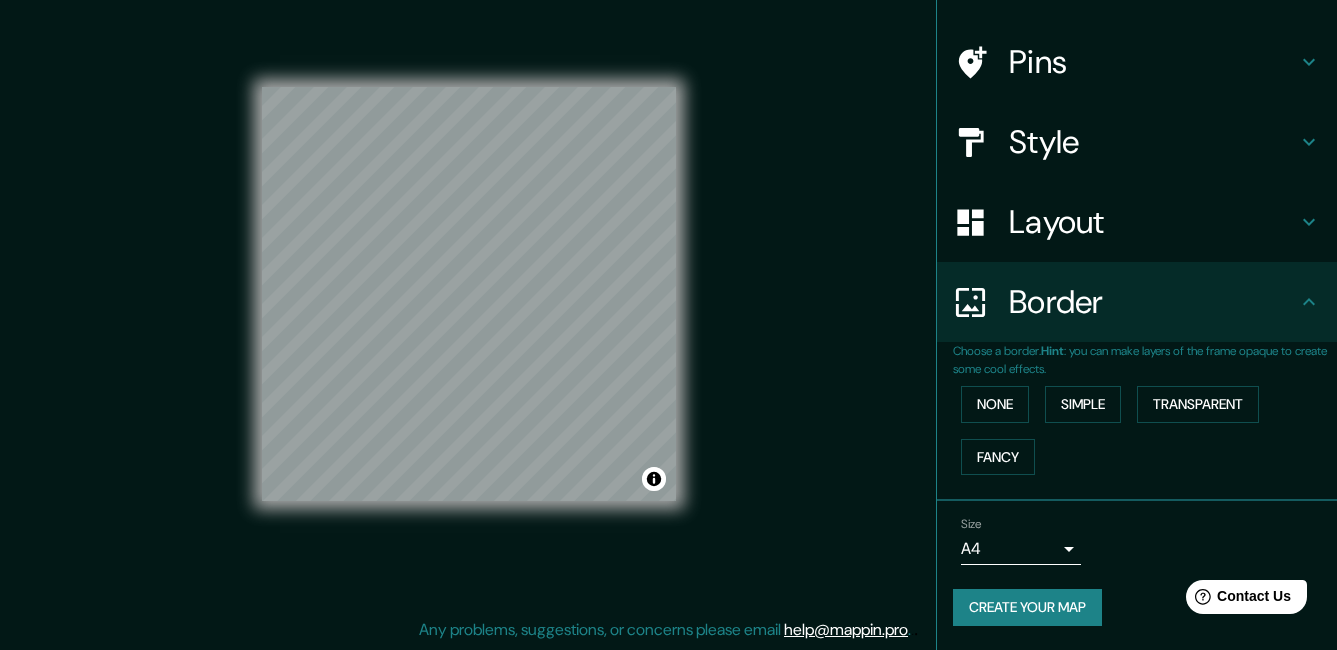 click on "None Simple Transparent Fancy" at bounding box center [1145, 430] 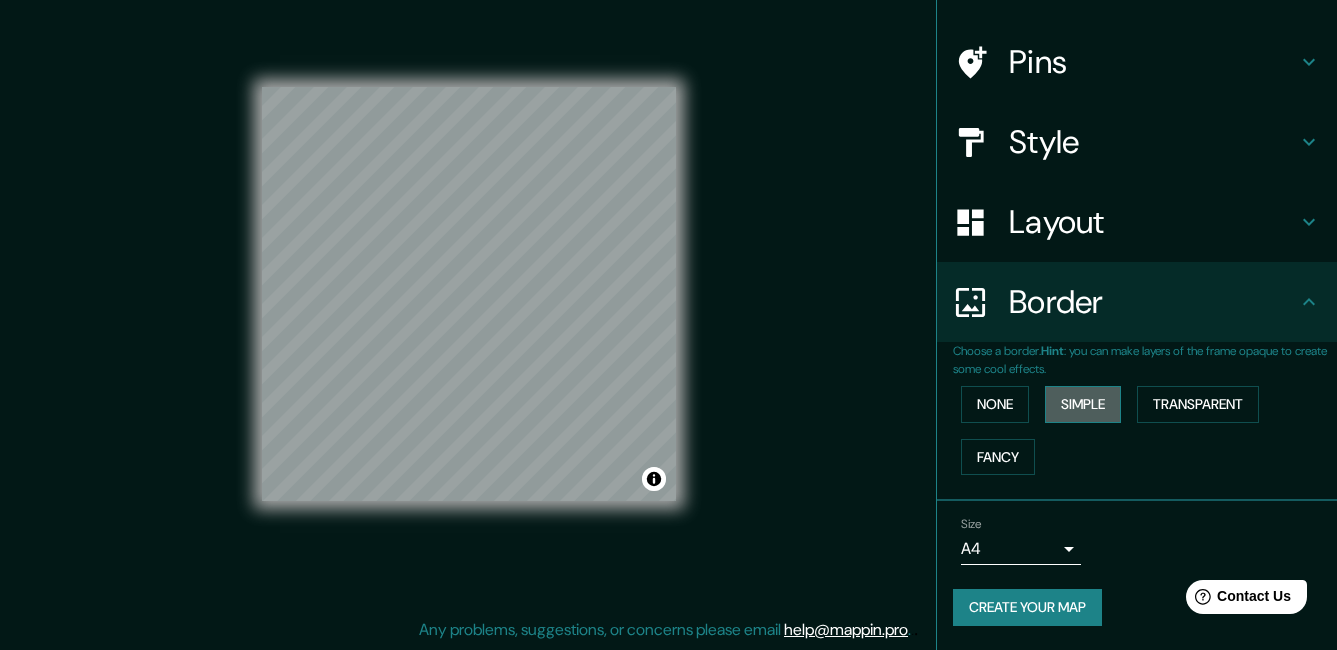 click on "Simple" at bounding box center [1083, 404] 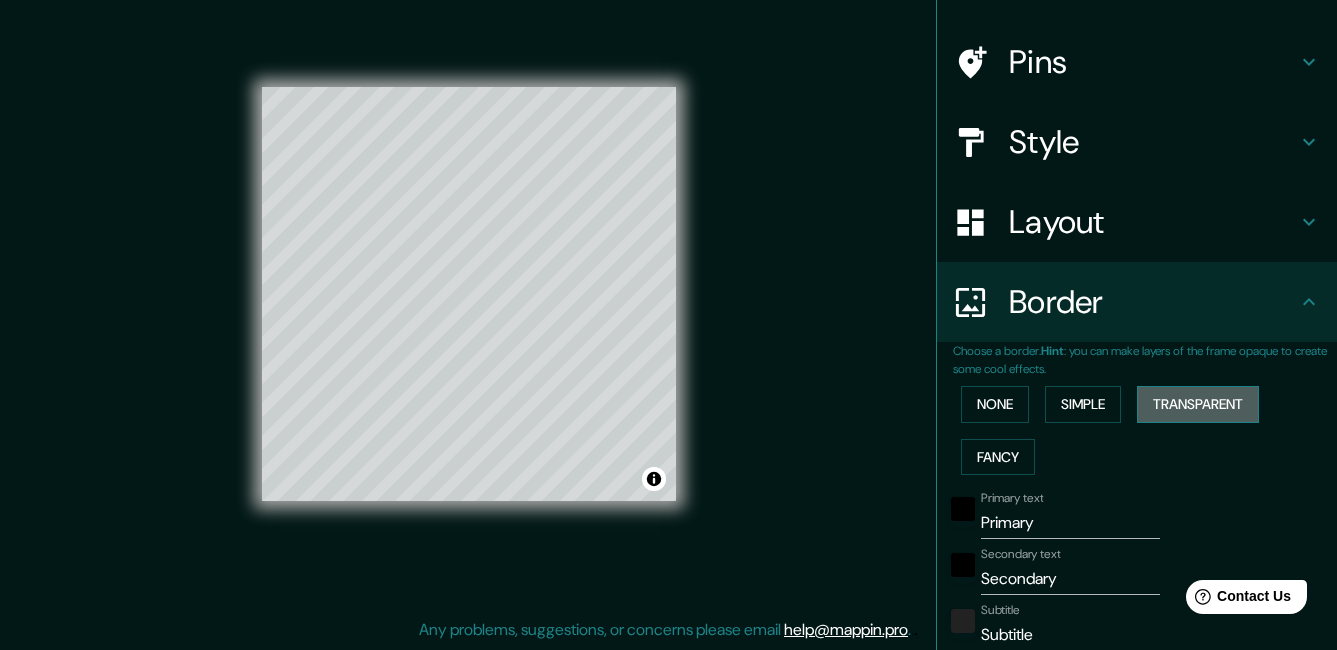 click on "Transparent" at bounding box center (1198, 404) 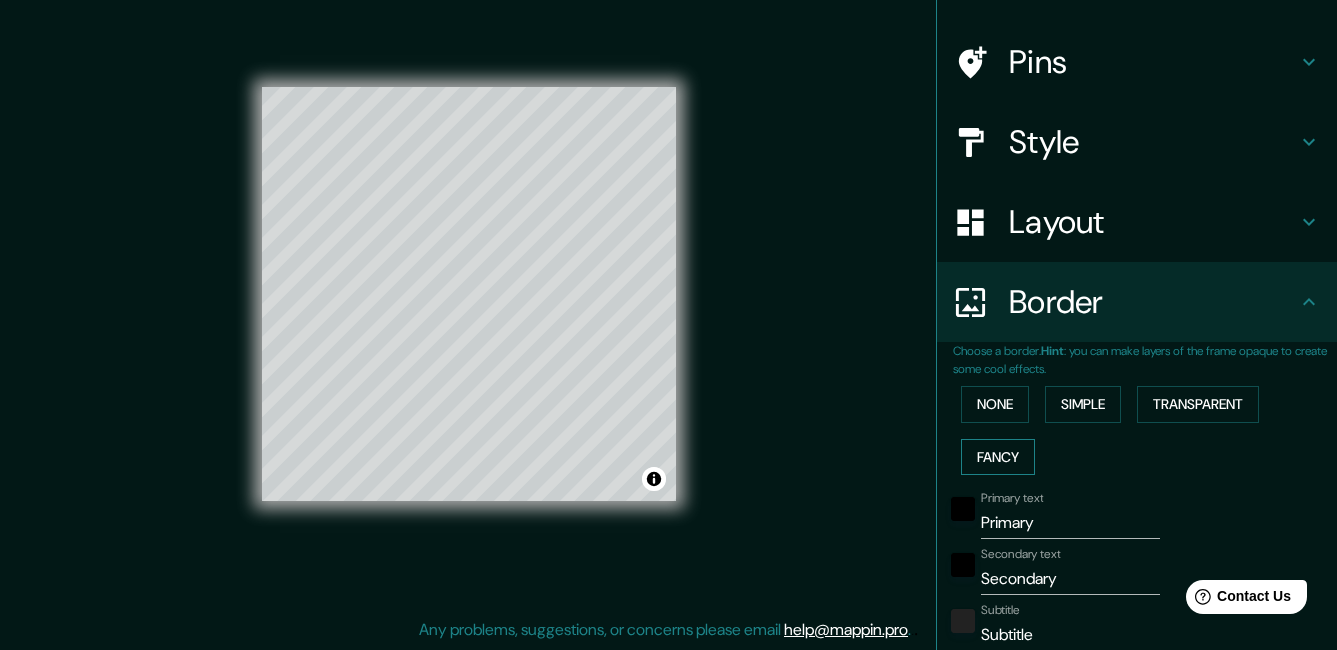 click on "Fancy" at bounding box center (998, 457) 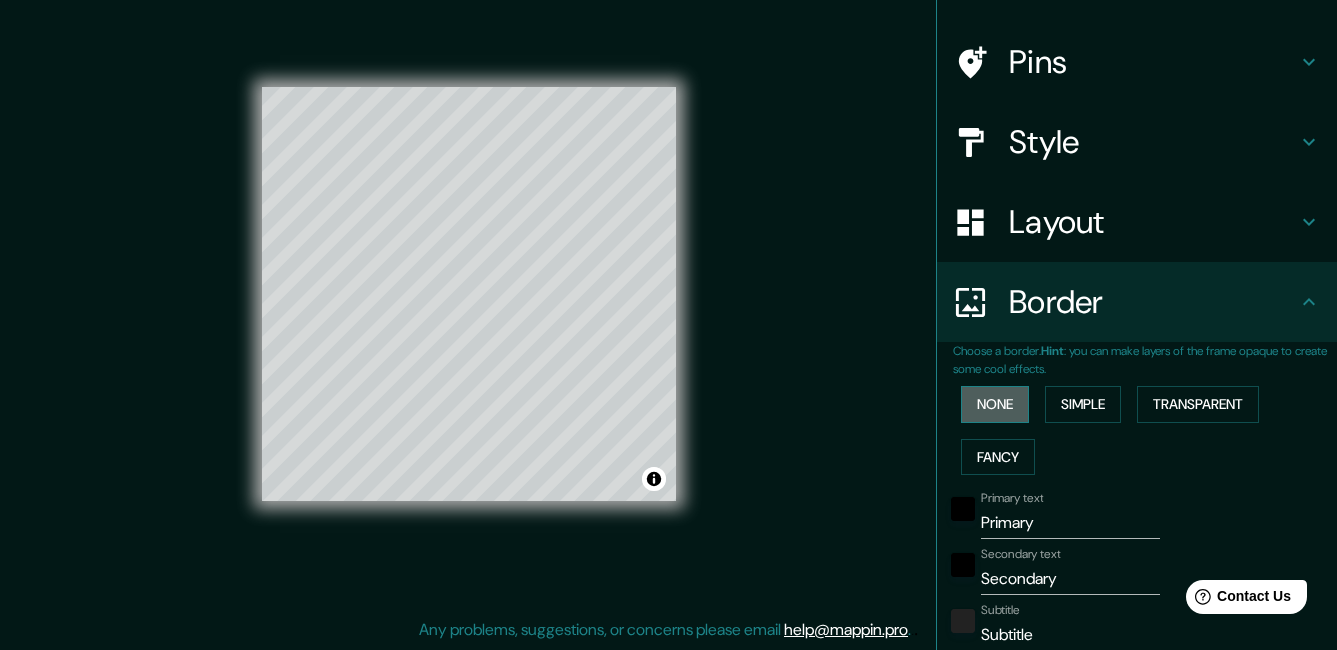 click on "None" at bounding box center [995, 404] 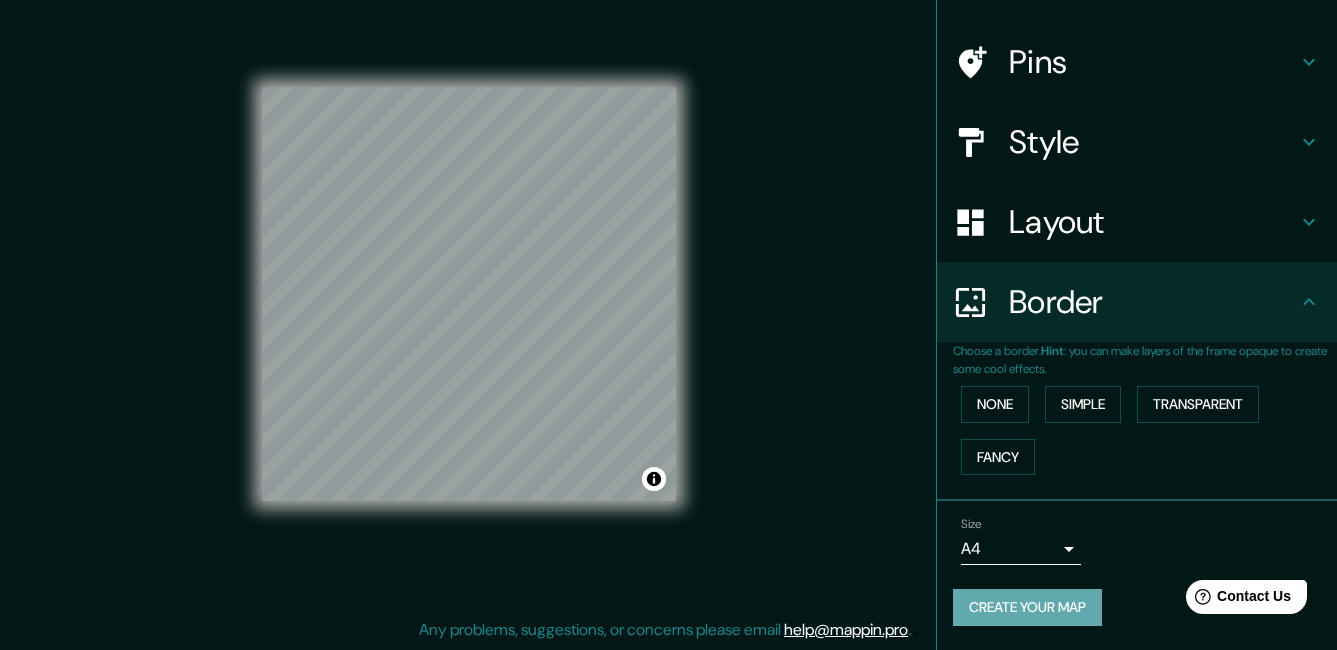 click on "Create your map" at bounding box center (1027, 607) 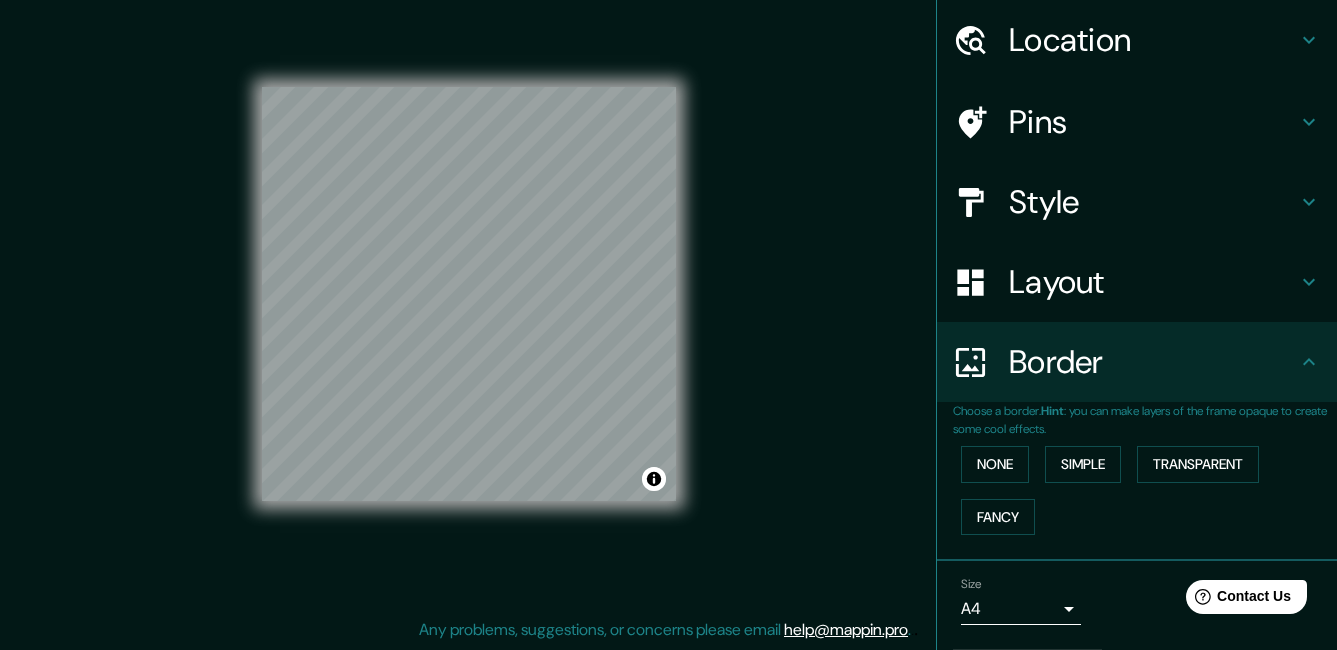 scroll, scrollTop: 124, scrollLeft: 0, axis: vertical 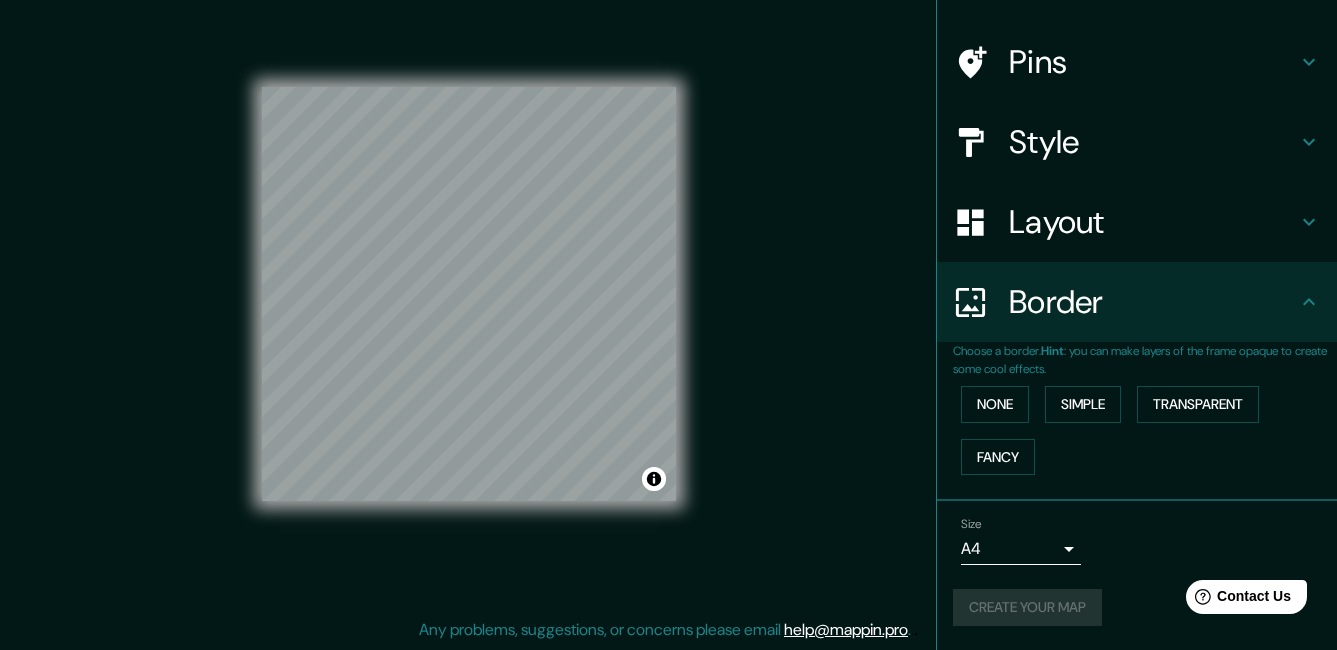 click on "Create your map" at bounding box center [1137, 607] 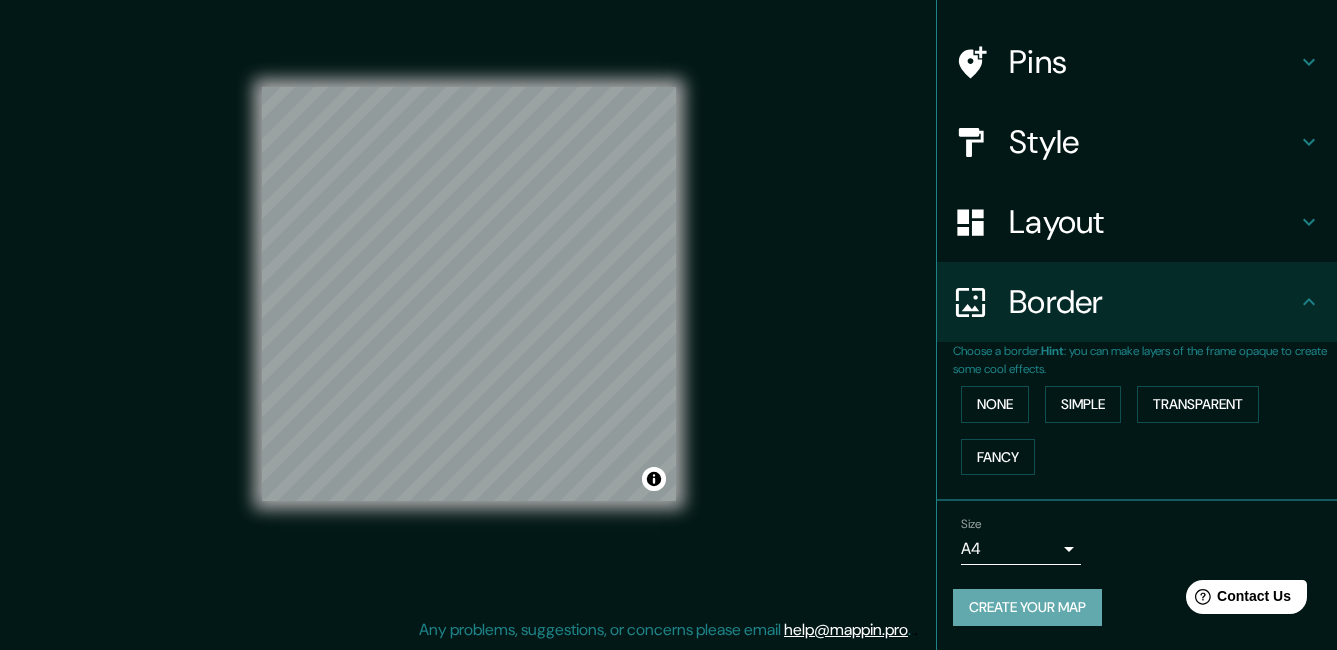 click on "Create your map" at bounding box center [1027, 607] 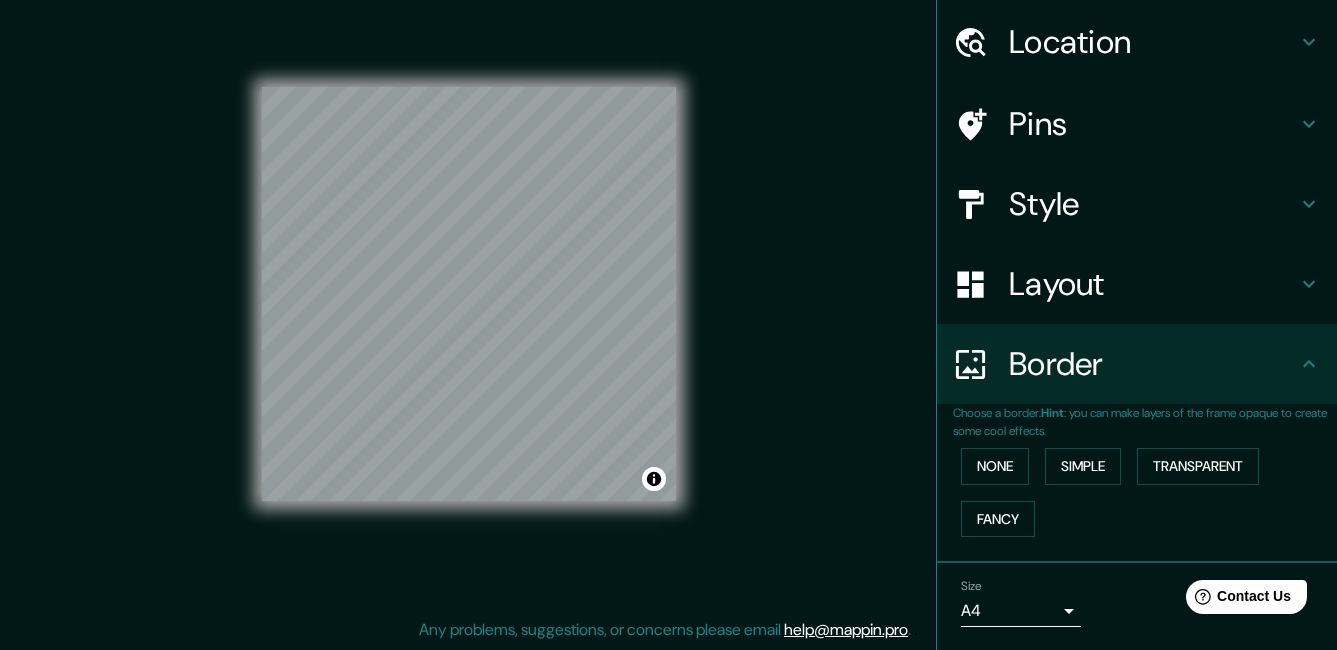 scroll, scrollTop: 0, scrollLeft: 0, axis: both 